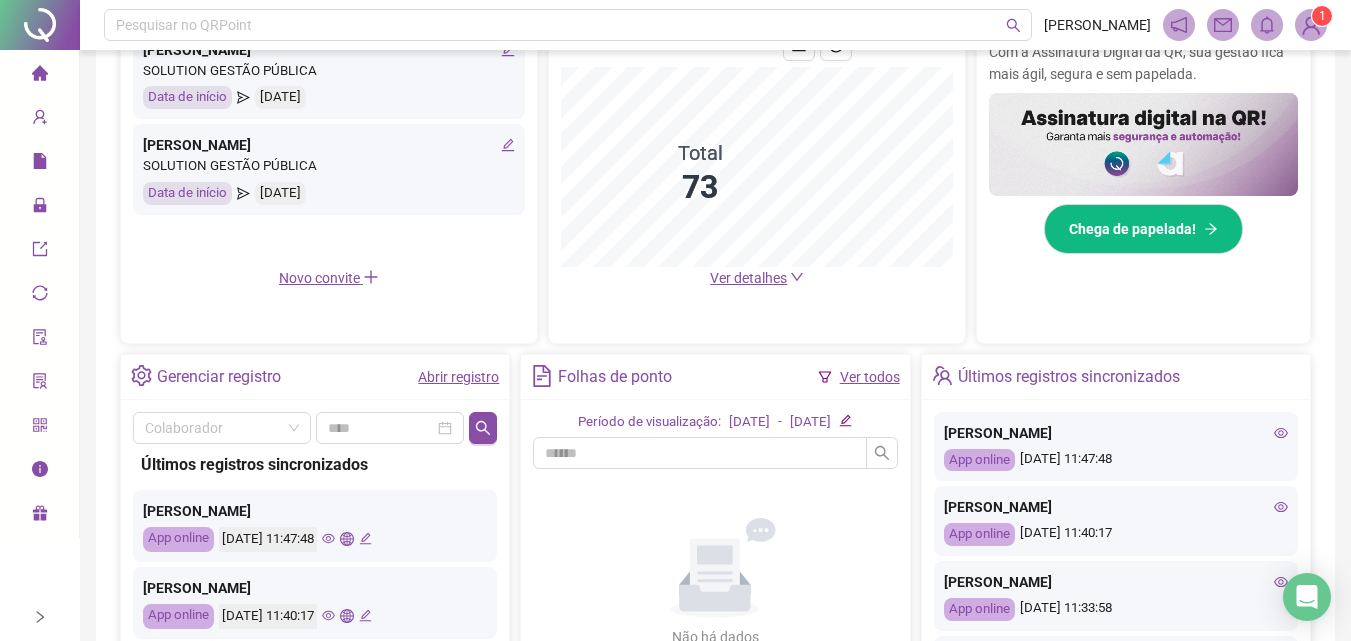 scroll, scrollTop: 500, scrollLeft: 0, axis: vertical 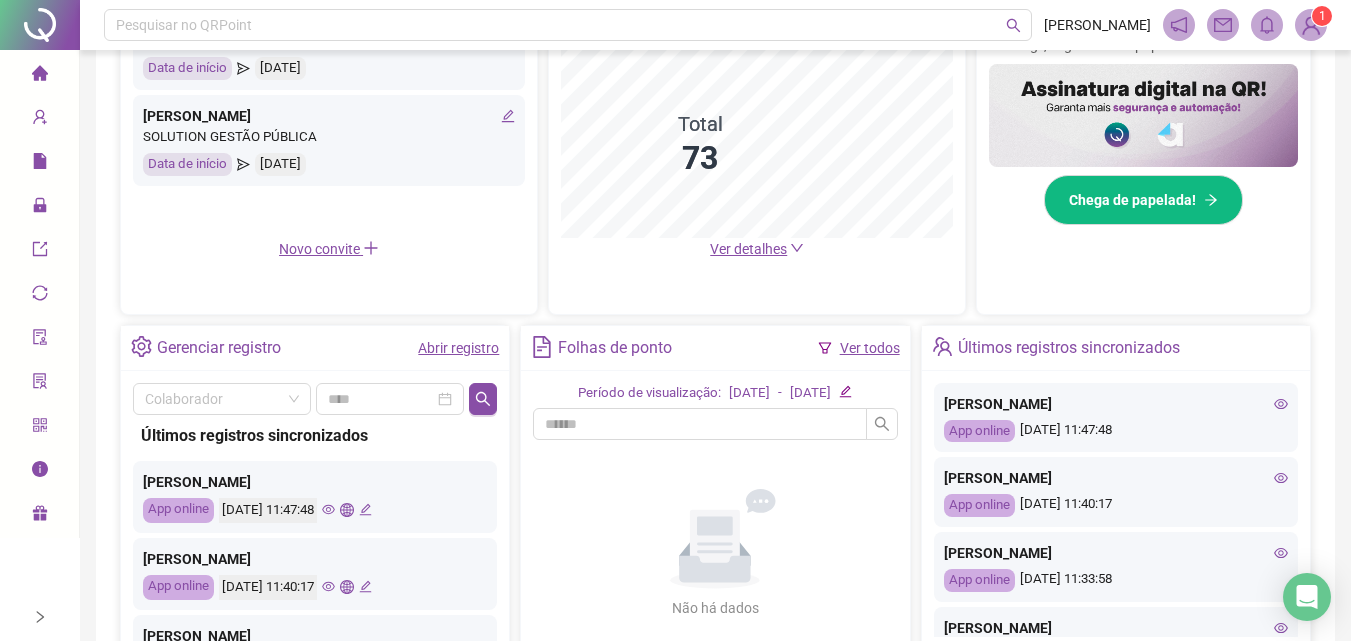 click on "Abrir registro" at bounding box center [458, 348] 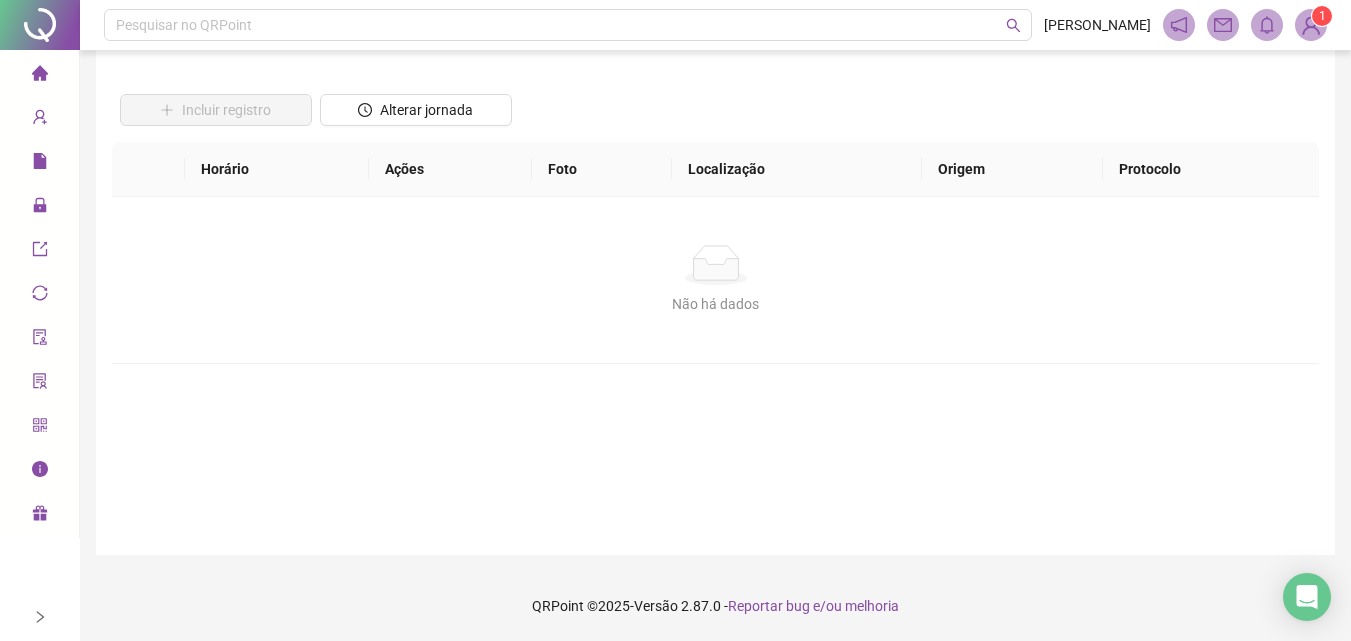 scroll, scrollTop: 112, scrollLeft: 0, axis: vertical 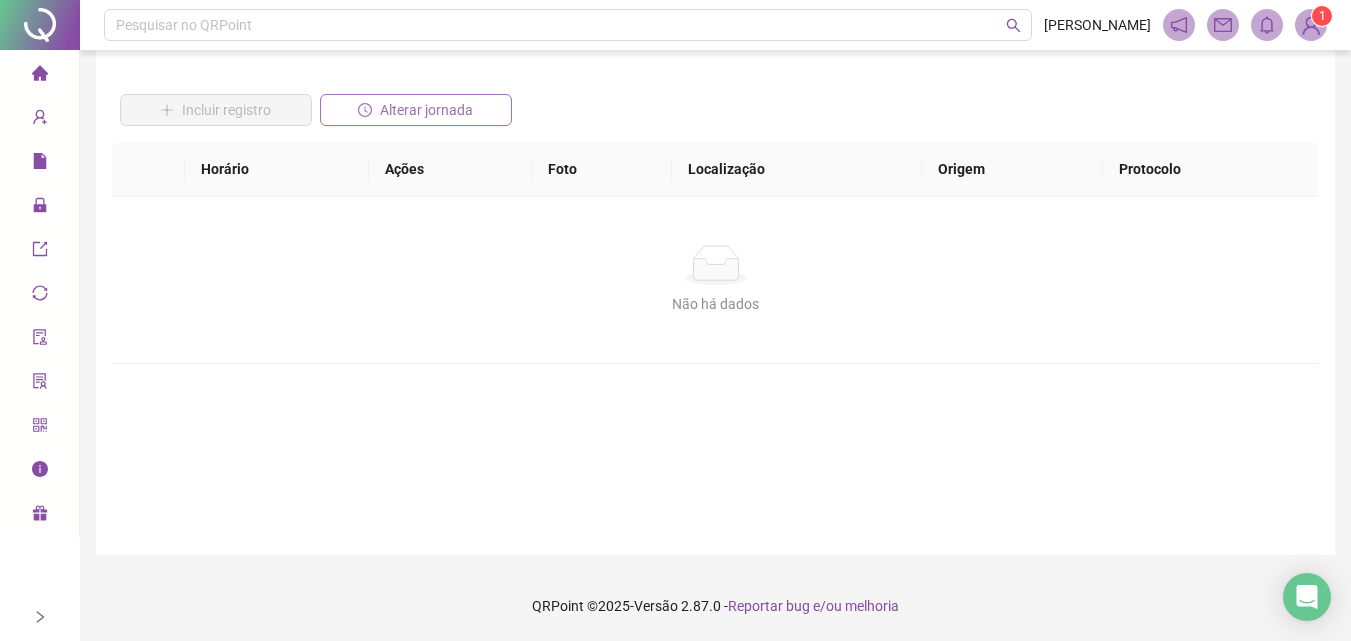 click on "Alterar jornada" at bounding box center [426, 110] 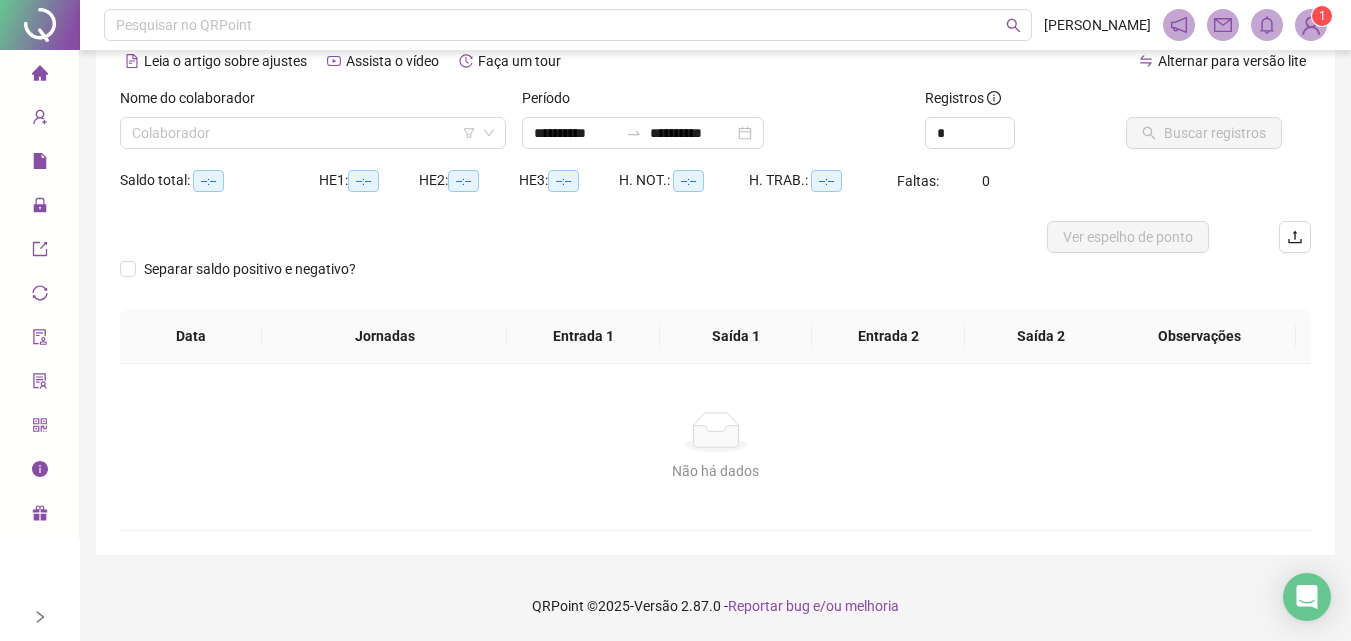 scroll, scrollTop: 97, scrollLeft: 0, axis: vertical 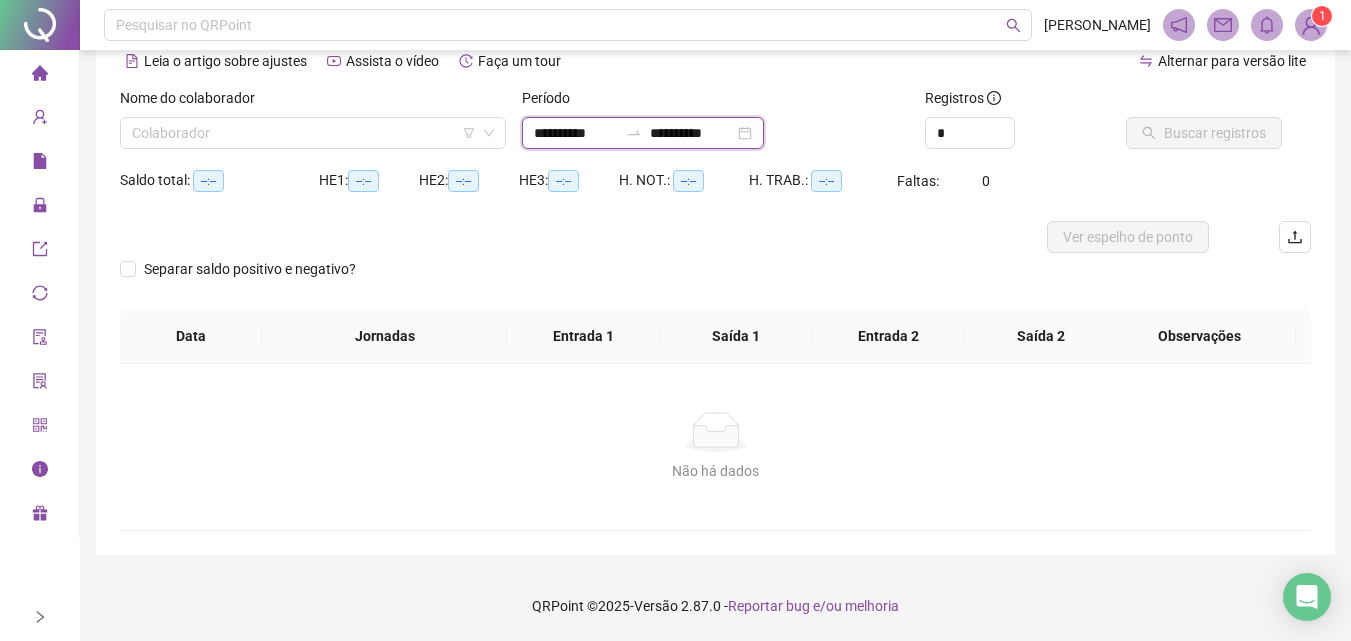 click on "**********" at bounding box center [576, 133] 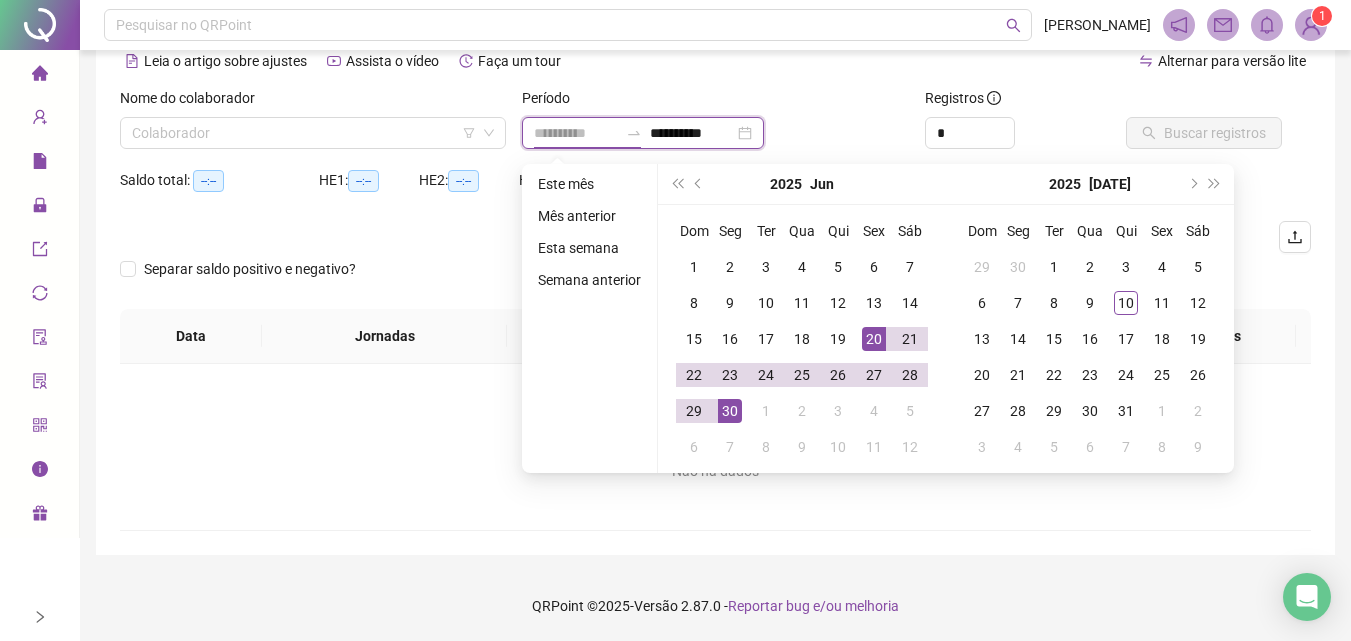 type on "**********" 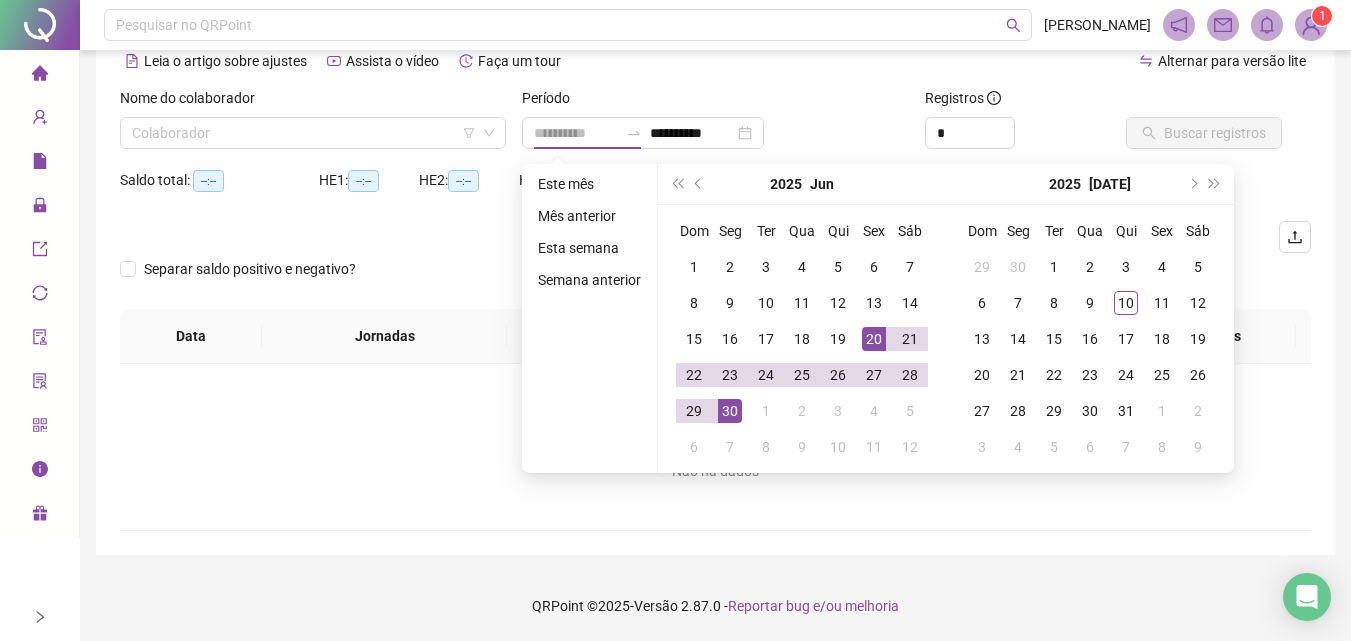 click on "20" at bounding box center (874, 339) 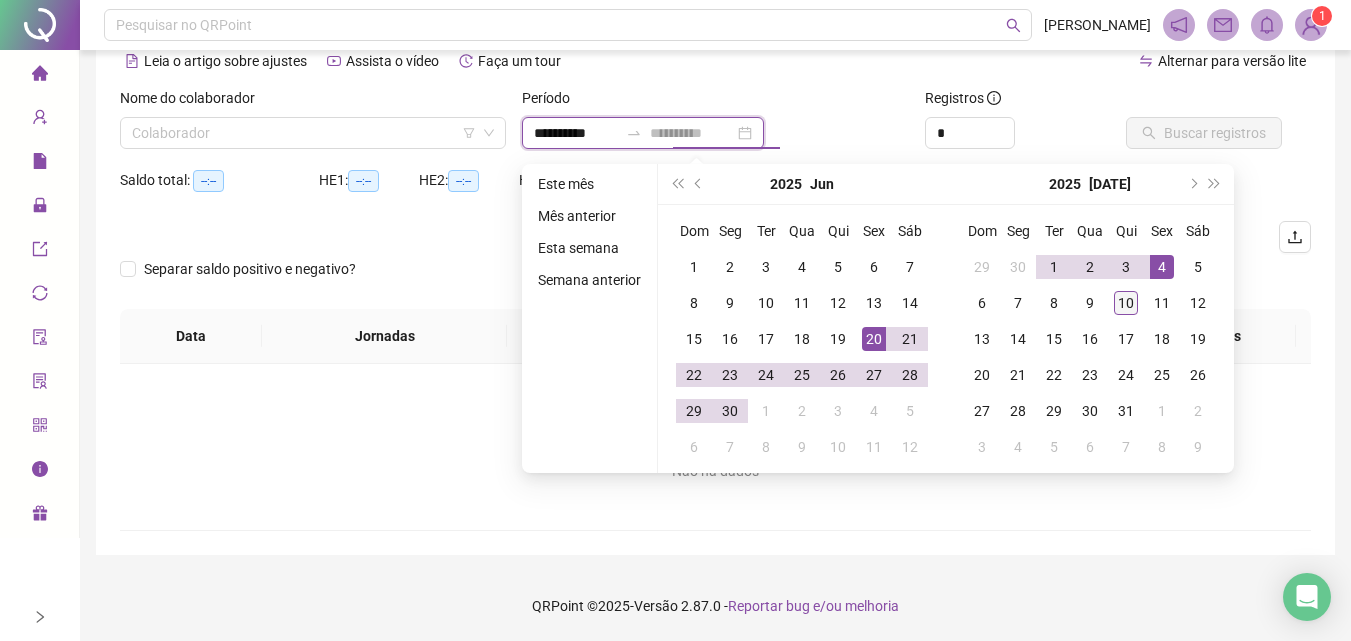 type on "**********" 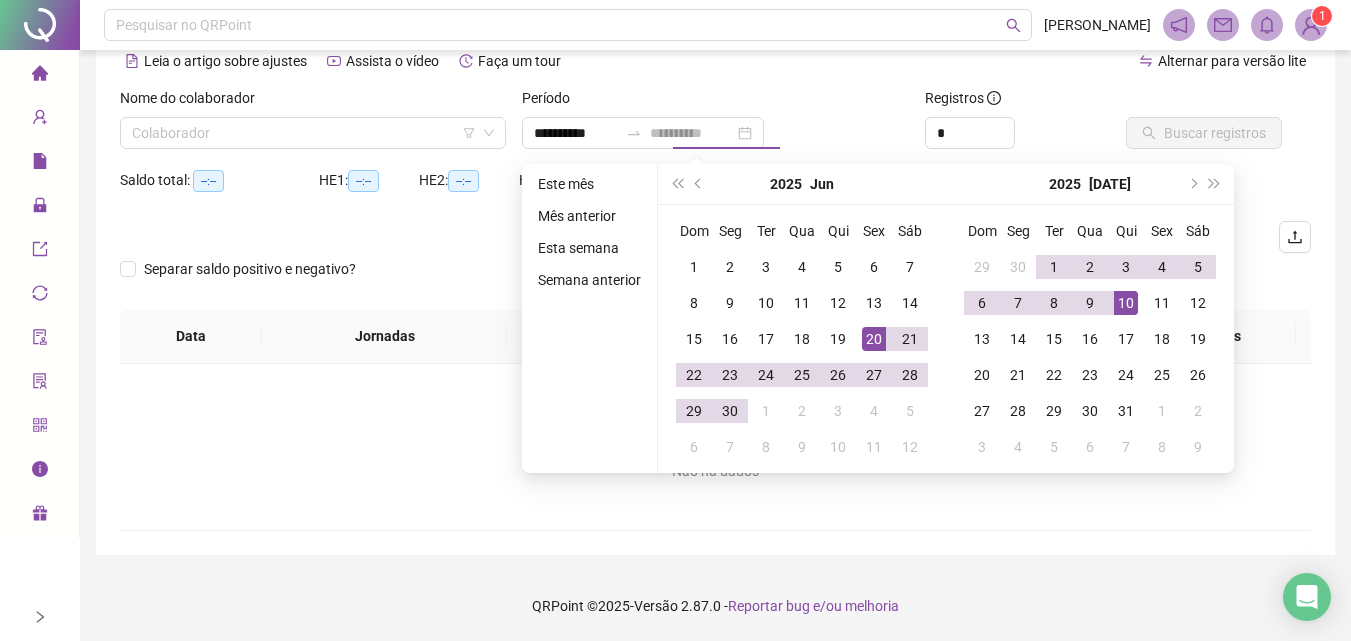 drag, startPoint x: 1129, startPoint y: 299, endPoint x: 1120, endPoint y: 294, distance: 10.29563 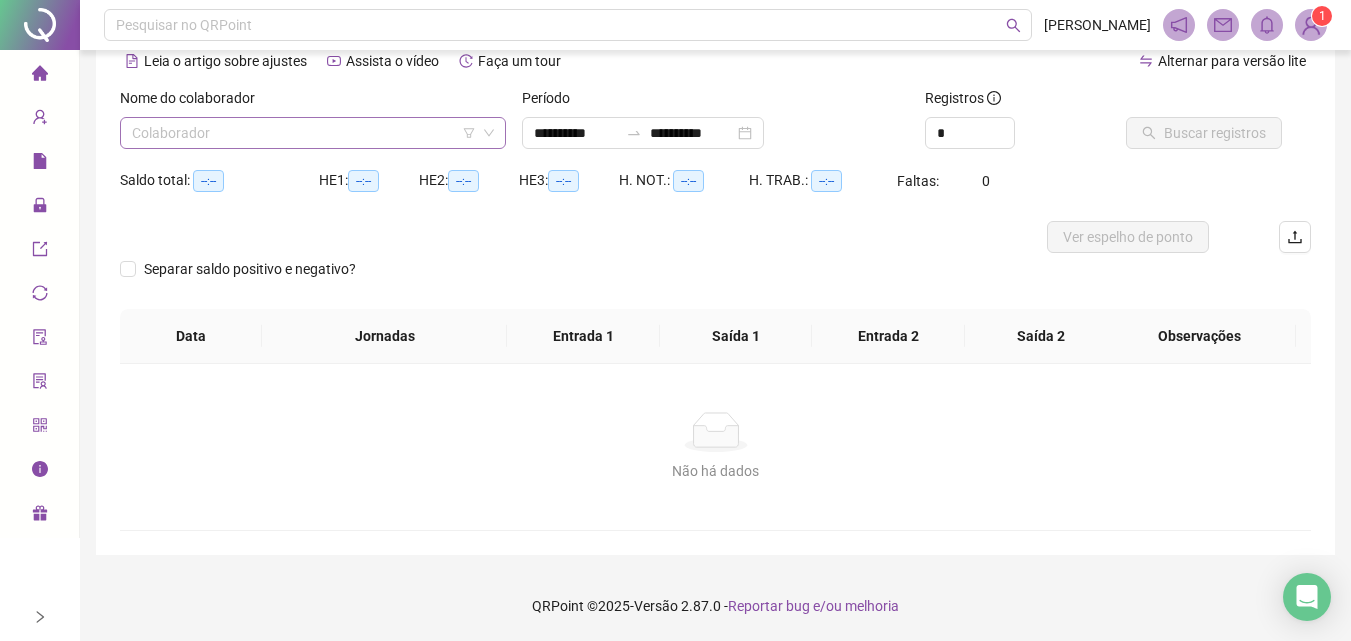 click at bounding box center (307, 133) 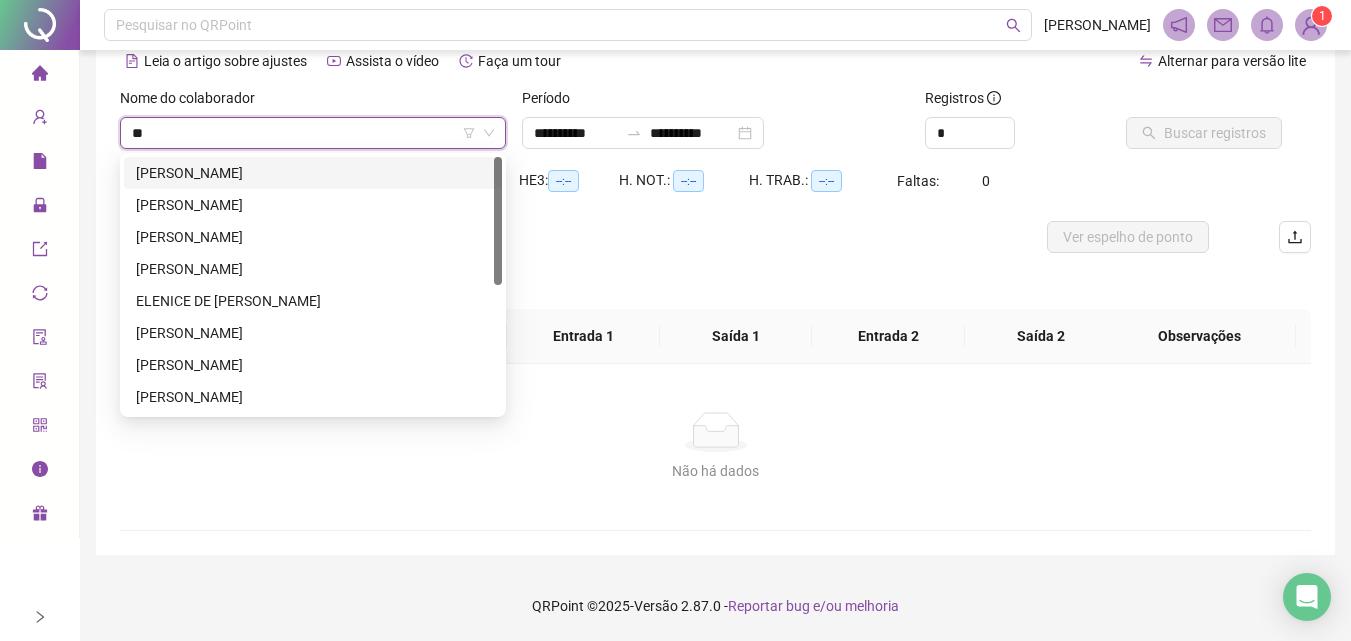 type on "***" 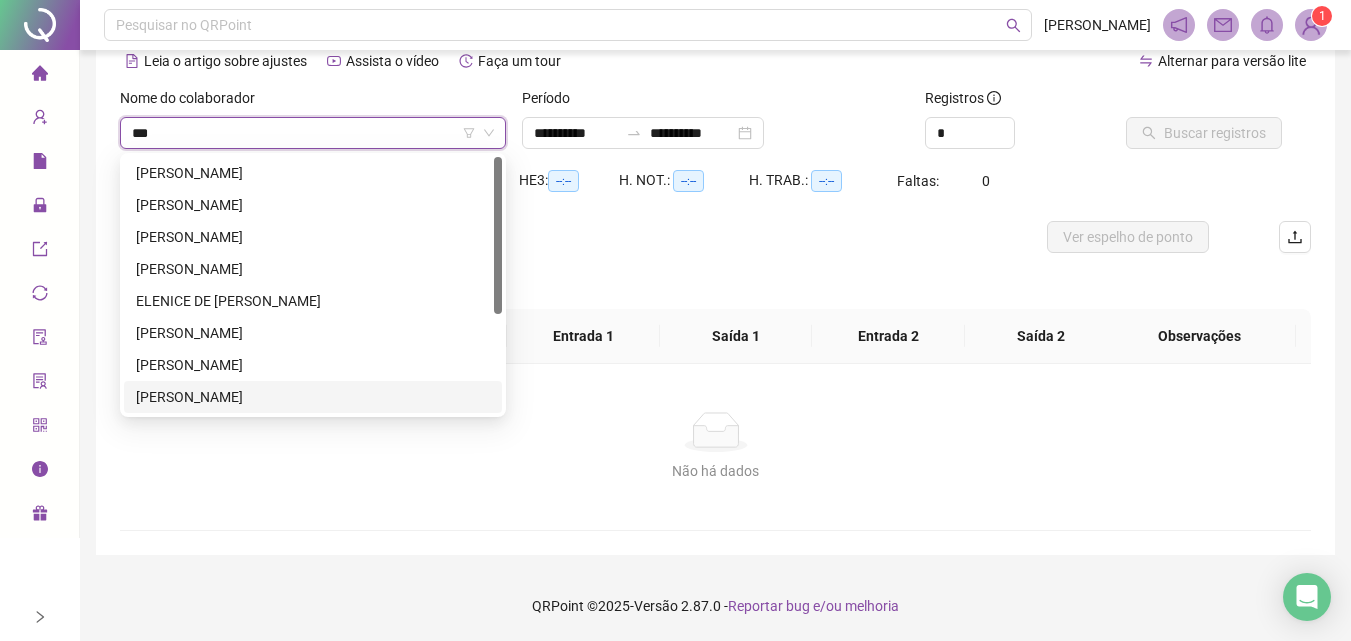 click on "[PERSON_NAME] DE [PERSON_NAME]" at bounding box center (313, 397) 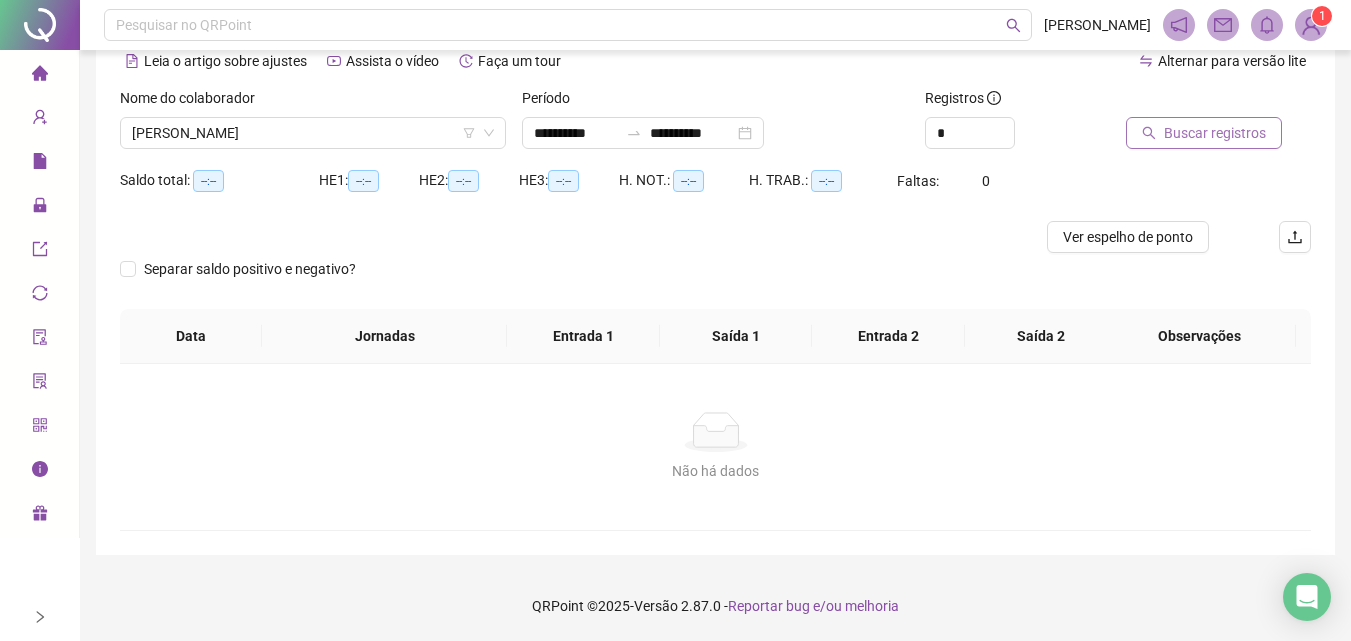 drag, startPoint x: 1174, startPoint y: 151, endPoint x: 1172, endPoint y: 139, distance: 12.165525 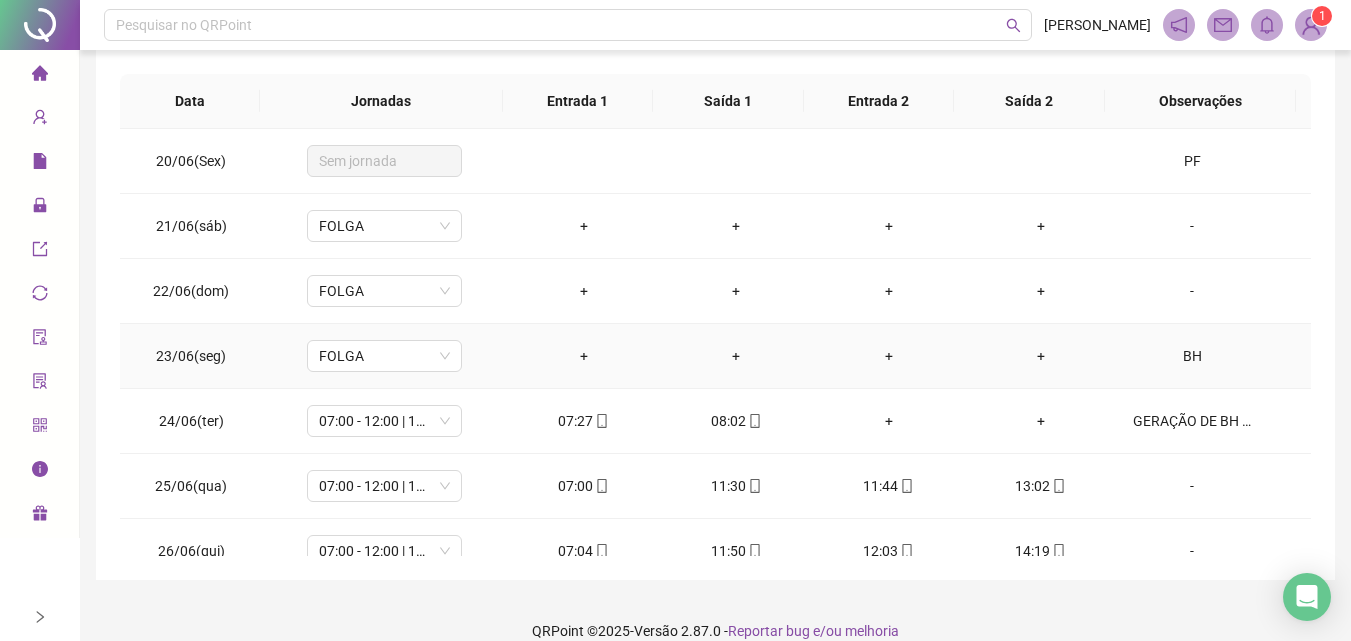 scroll, scrollTop: 381, scrollLeft: 0, axis: vertical 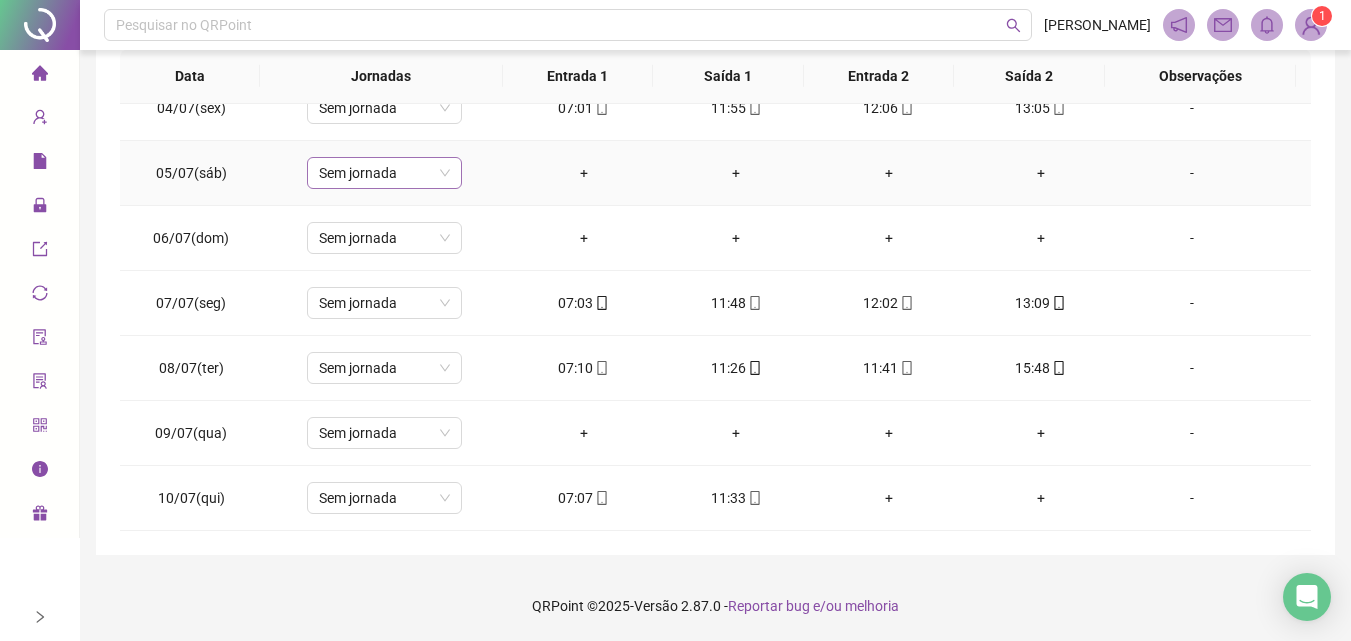 click on "Sem jornada" at bounding box center [384, 173] 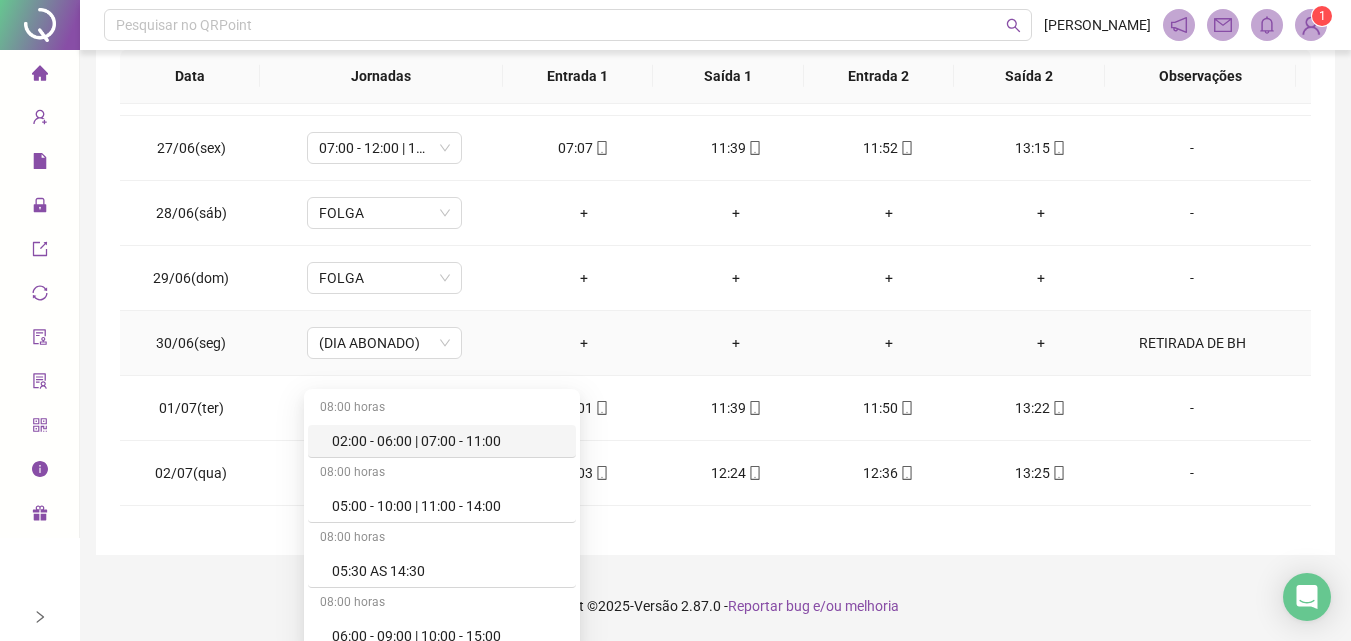 scroll, scrollTop: 438, scrollLeft: 0, axis: vertical 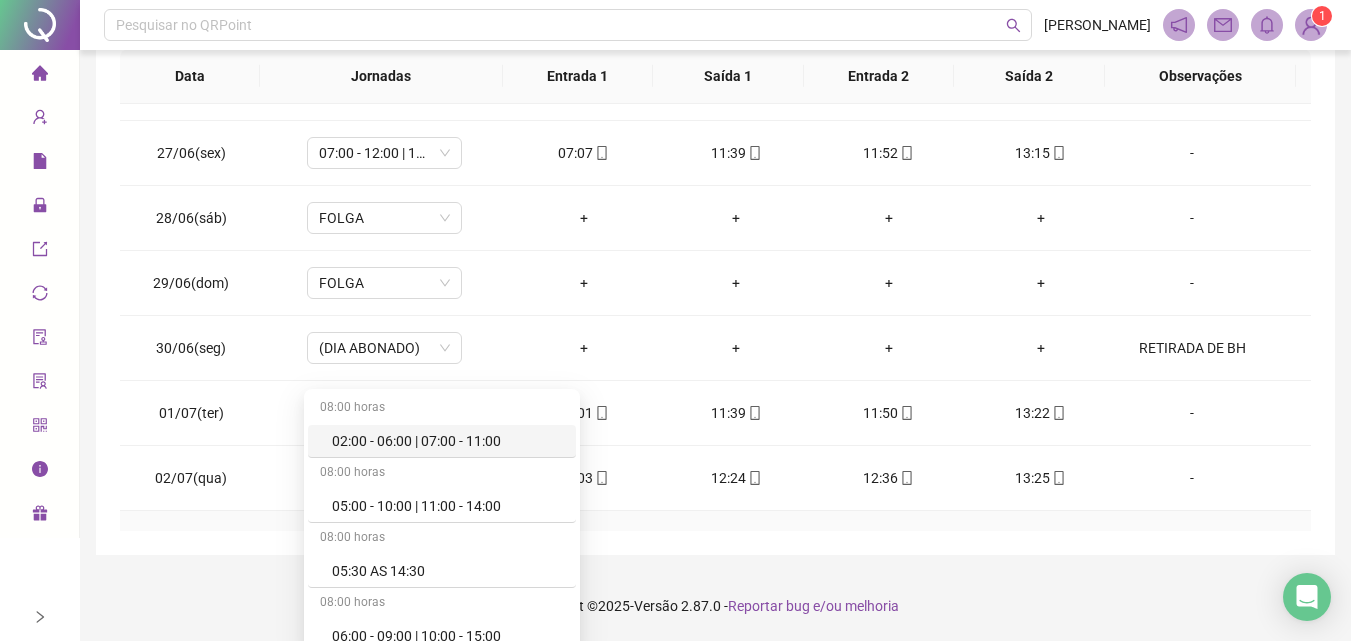 drag, startPoint x: 209, startPoint y: 518, endPoint x: 323, endPoint y: 452, distance: 131.72699 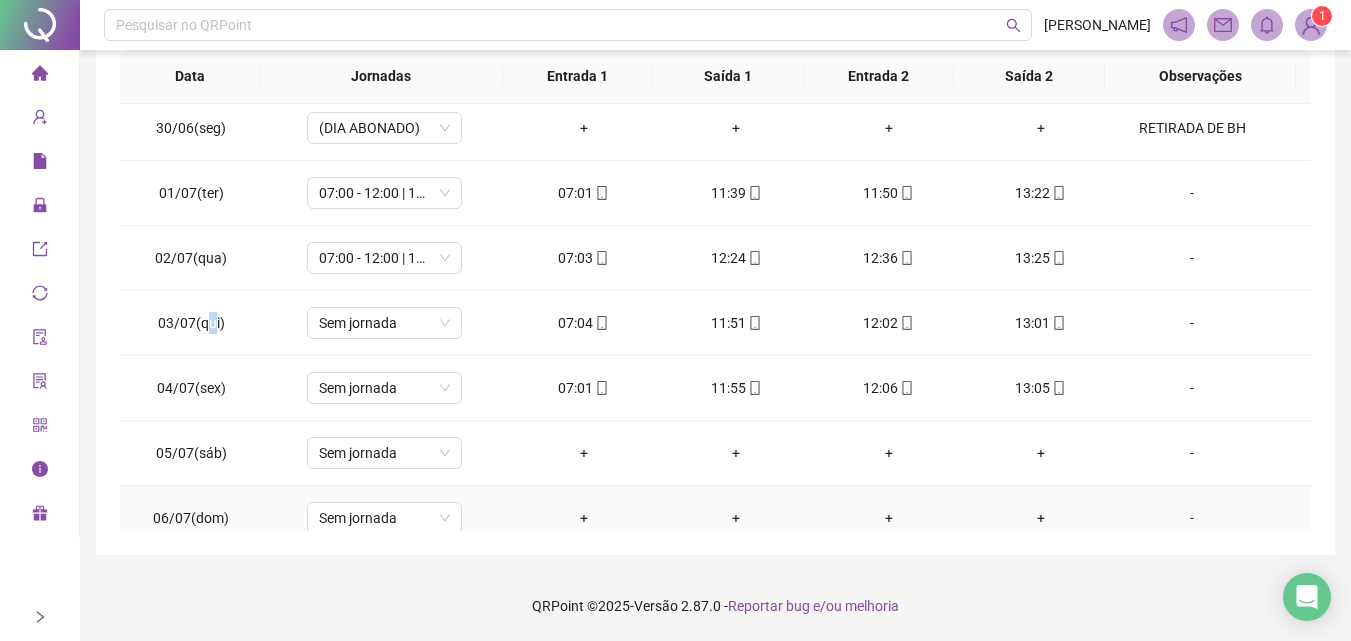 scroll, scrollTop: 738, scrollLeft: 0, axis: vertical 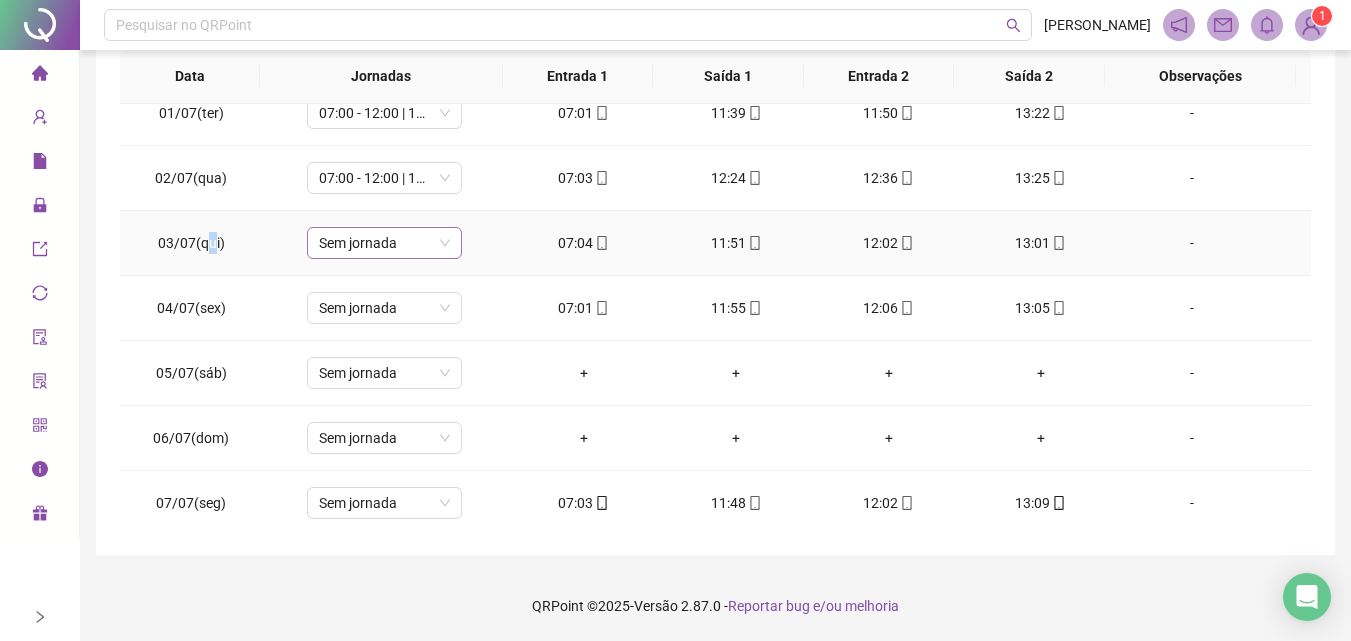 click on "Sem jornada" at bounding box center [384, 243] 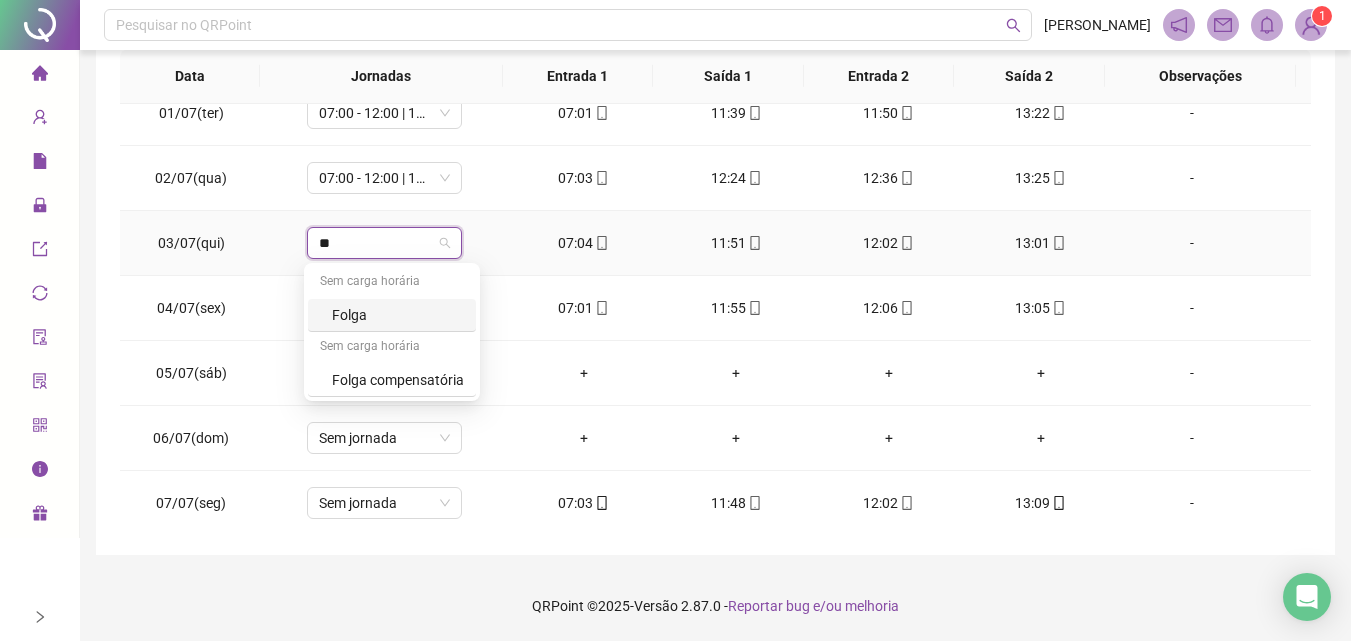 type on "*" 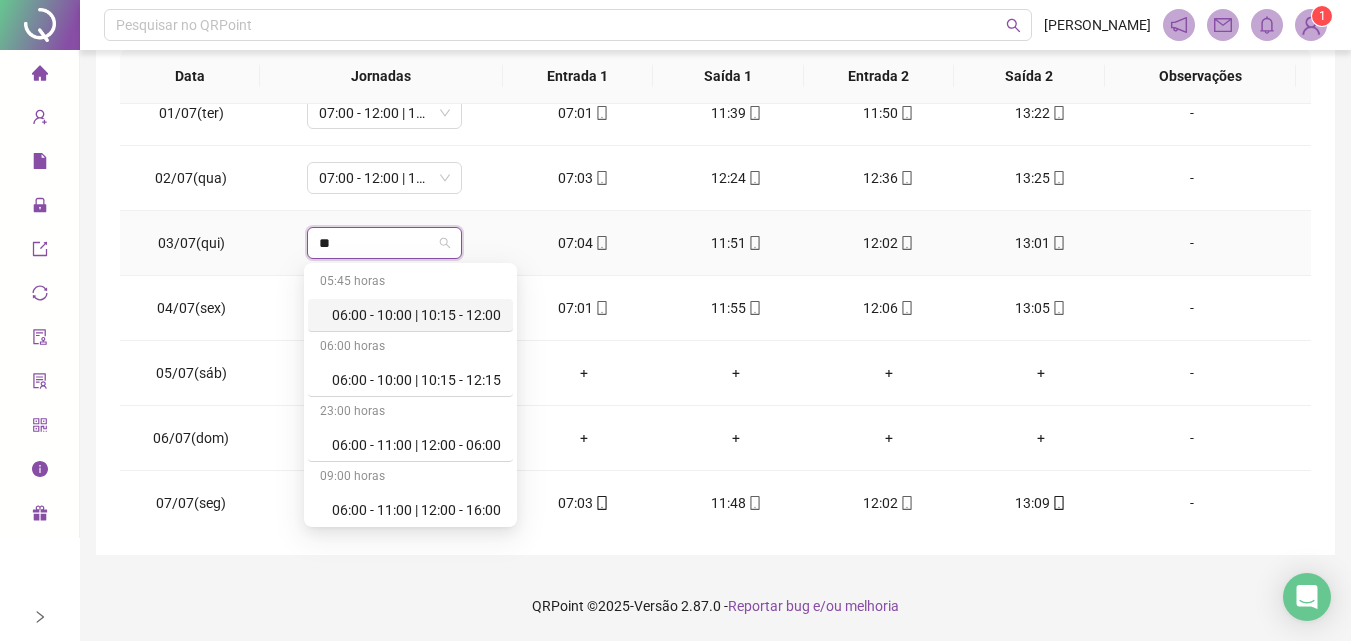 type on "***" 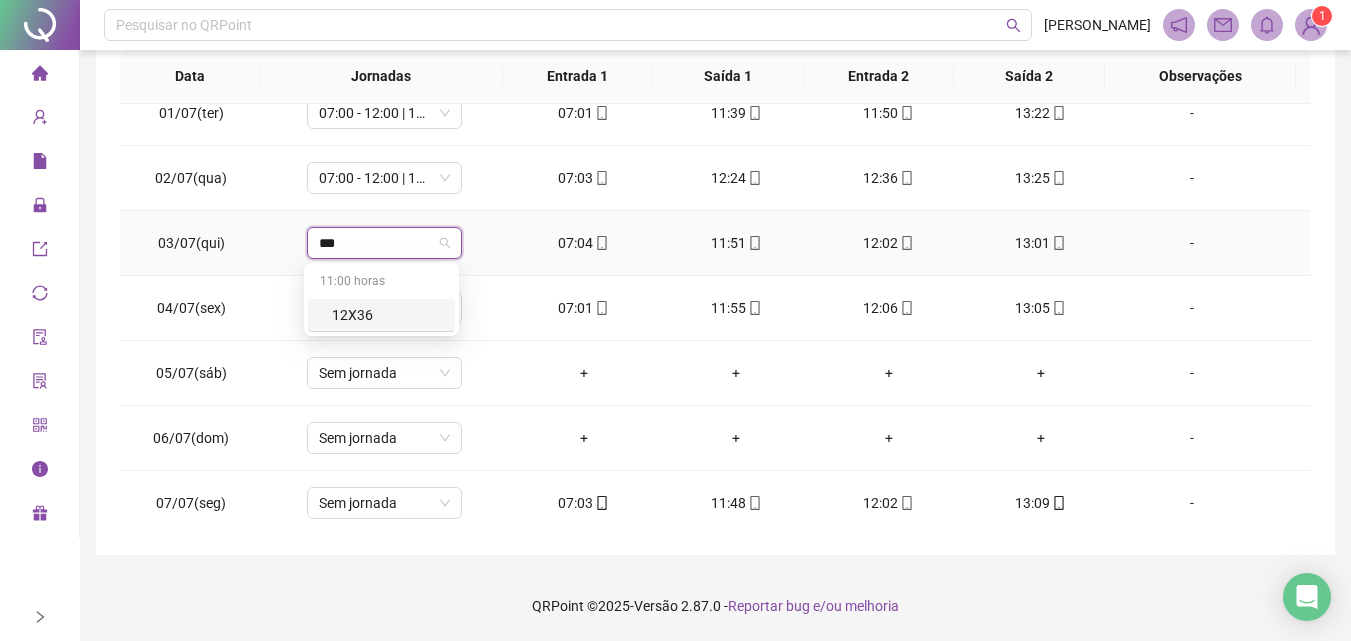click on "12X36" at bounding box center (387, 315) 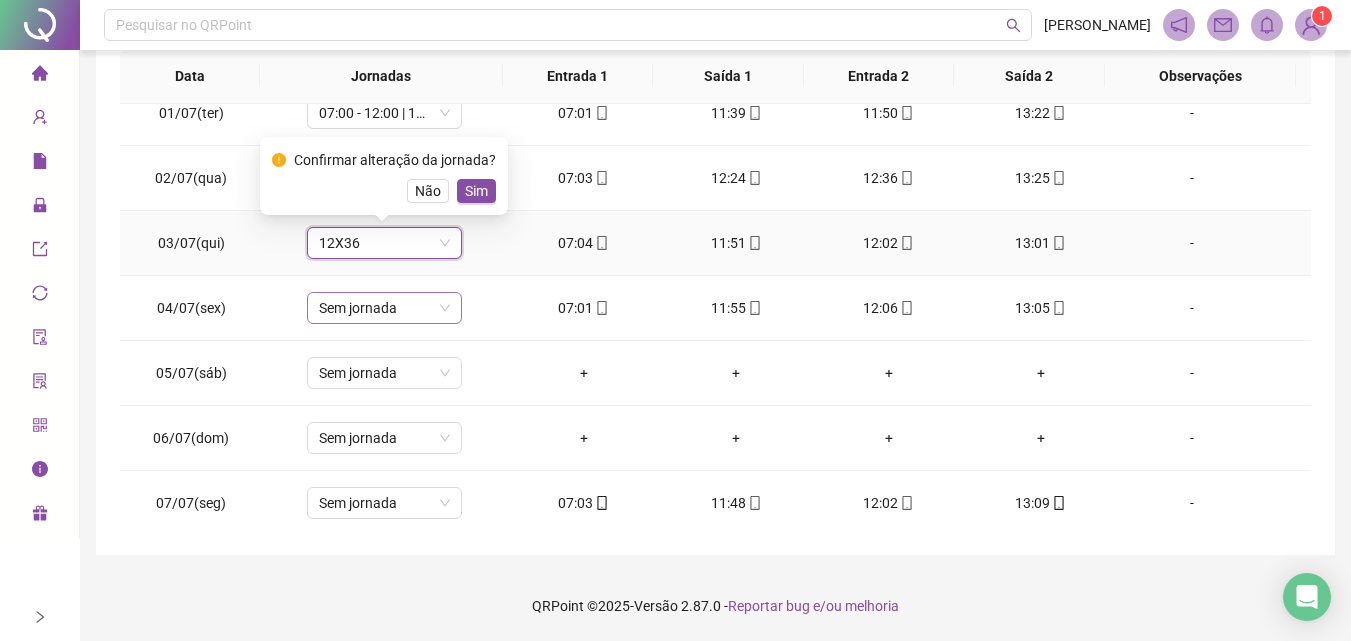 drag, startPoint x: 470, startPoint y: 187, endPoint x: 368, endPoint y: 293, distance: 147.10541 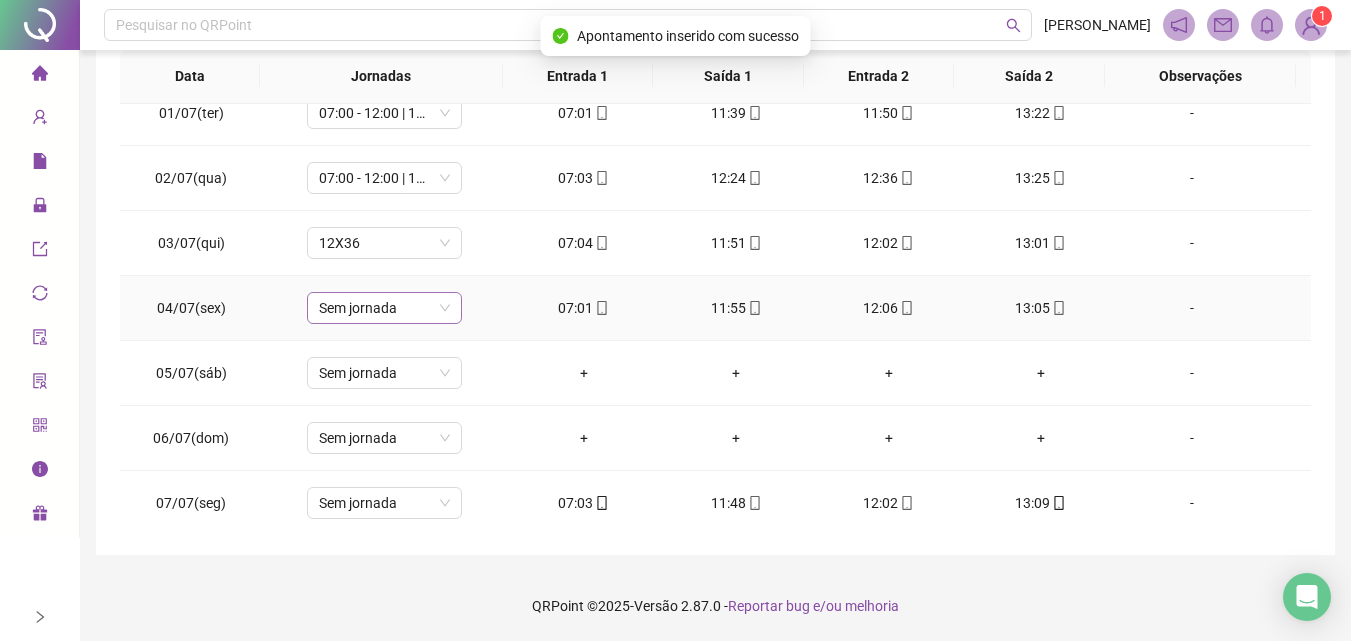 click on "Sem jornada" at bounding box center [384, 308] 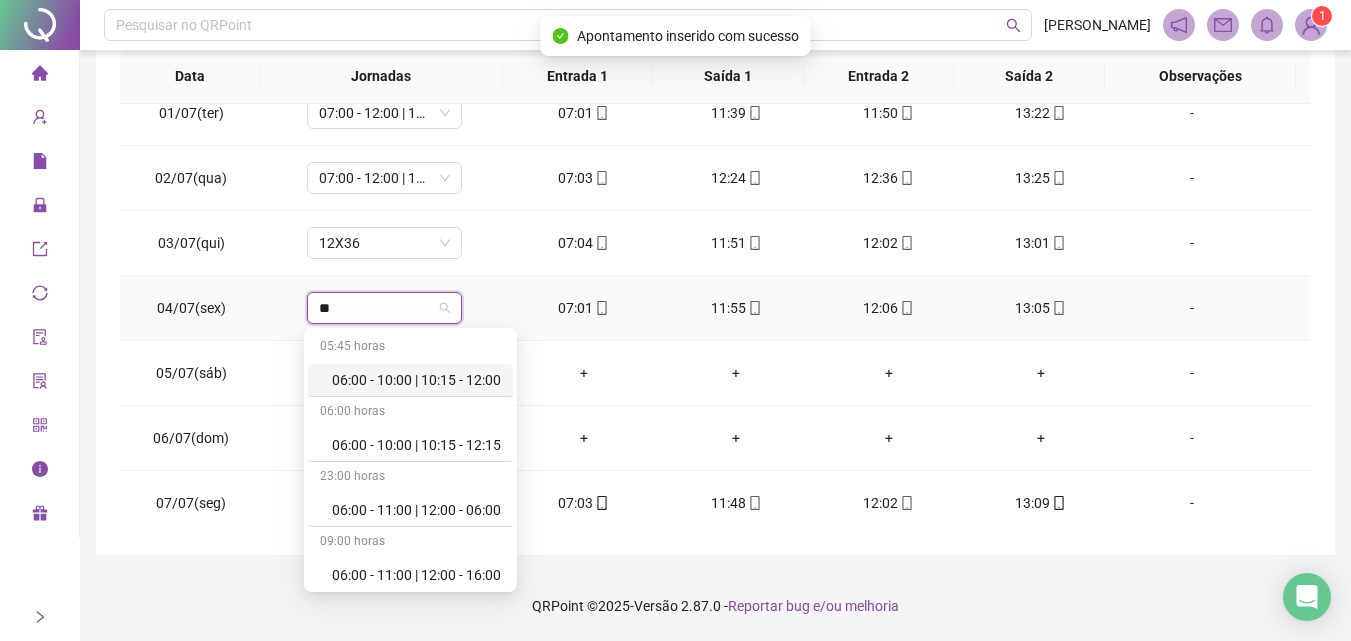 type on "***" 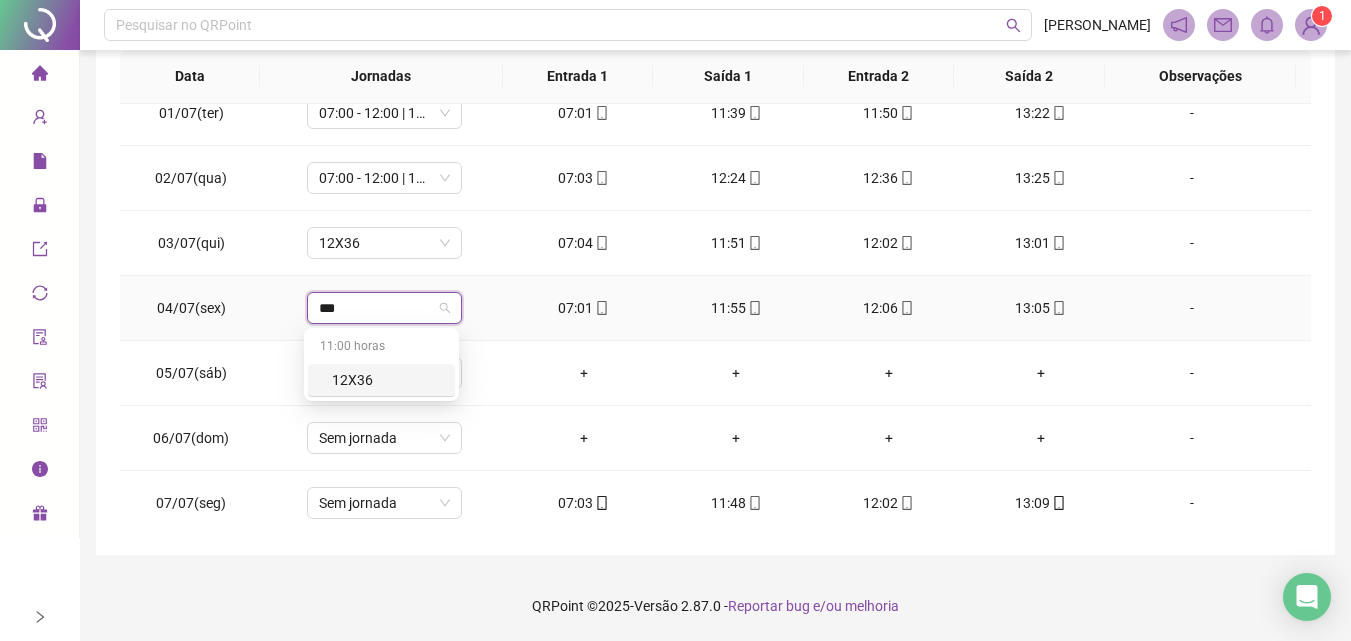click on "12X36" at bounding box center [387, 380] 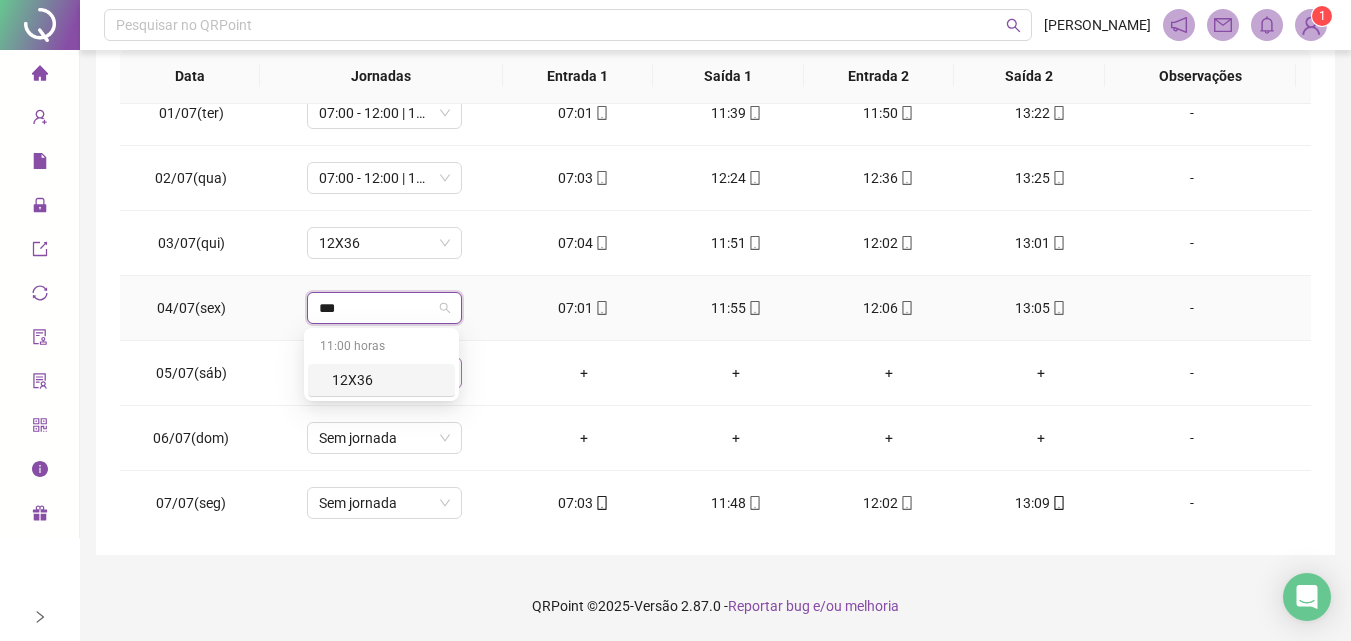 type 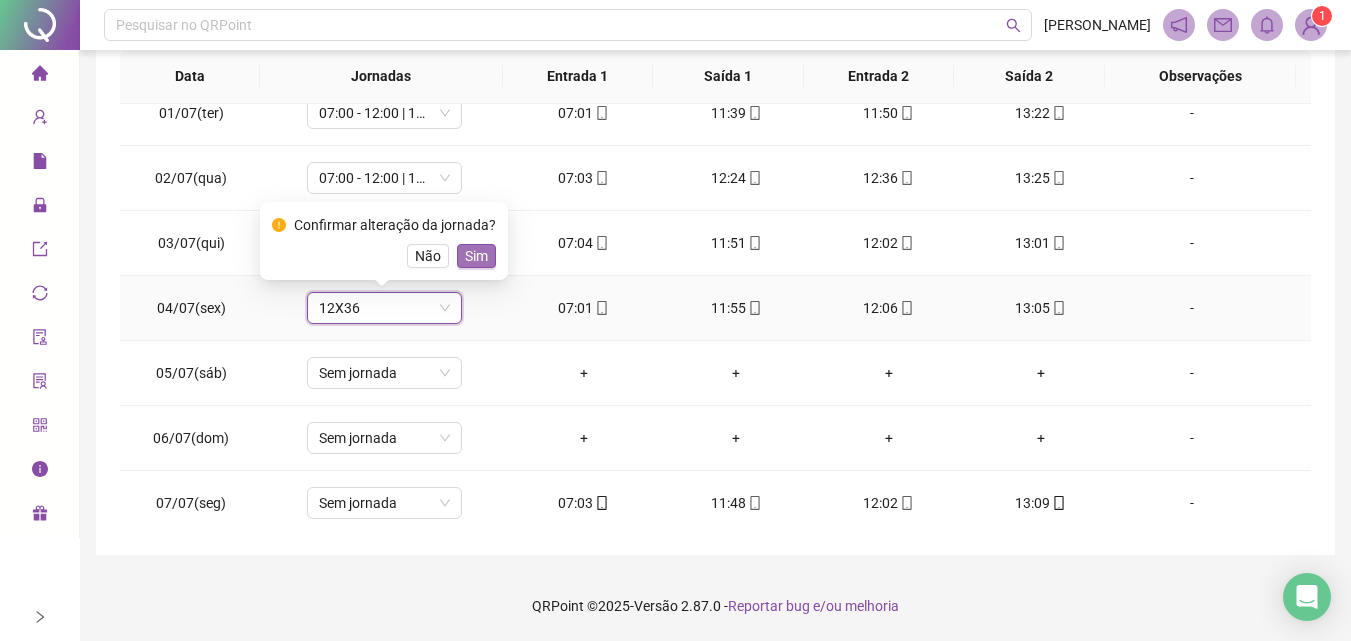 click on "Sim" at bounding box center [476, 256] 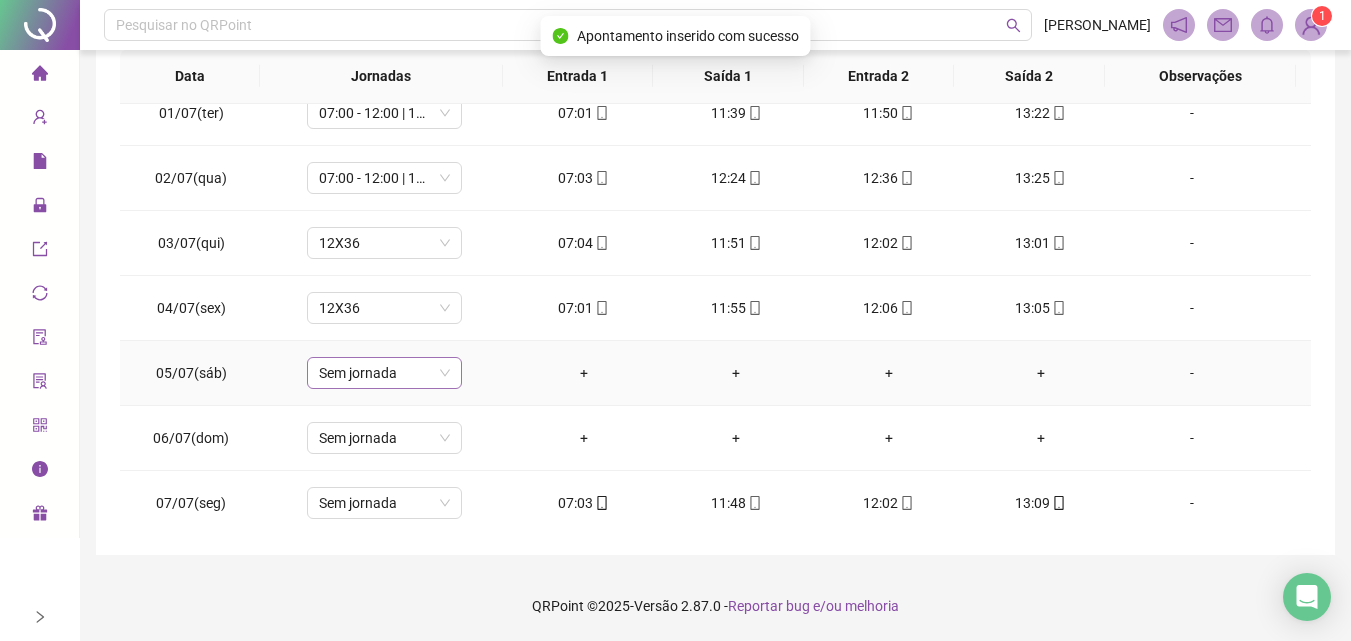 click on "Sem jornada" at bounding box center (384, 373) 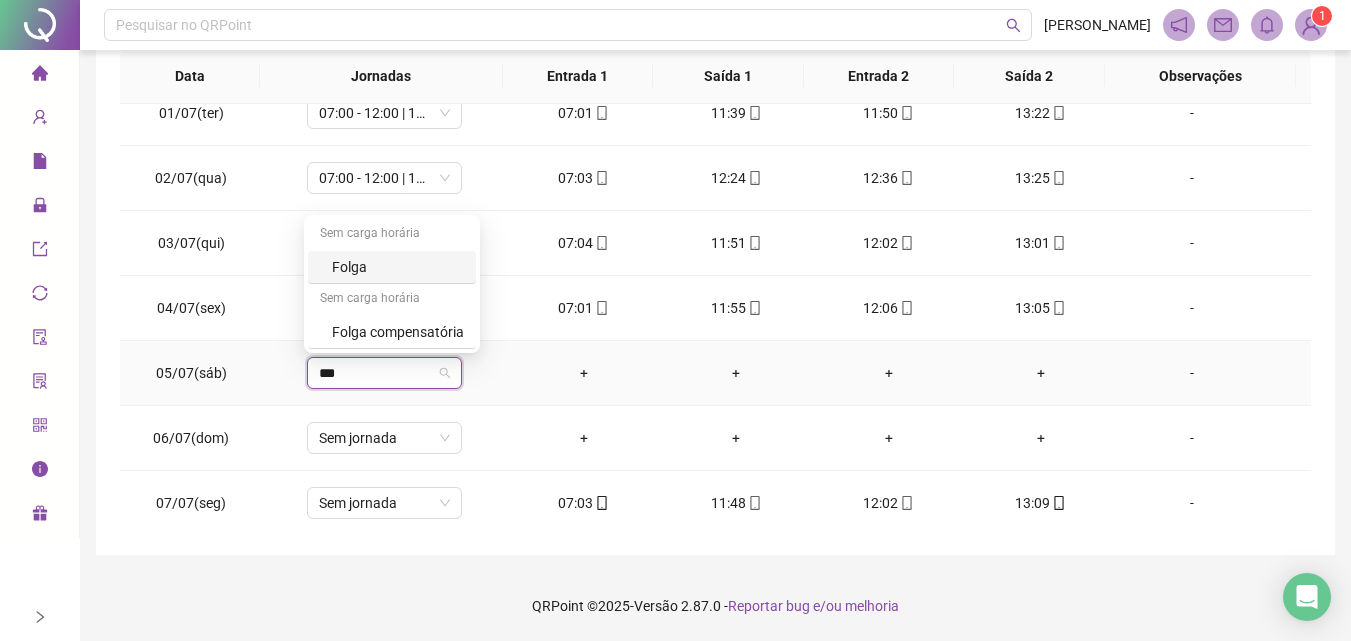 type on "****" 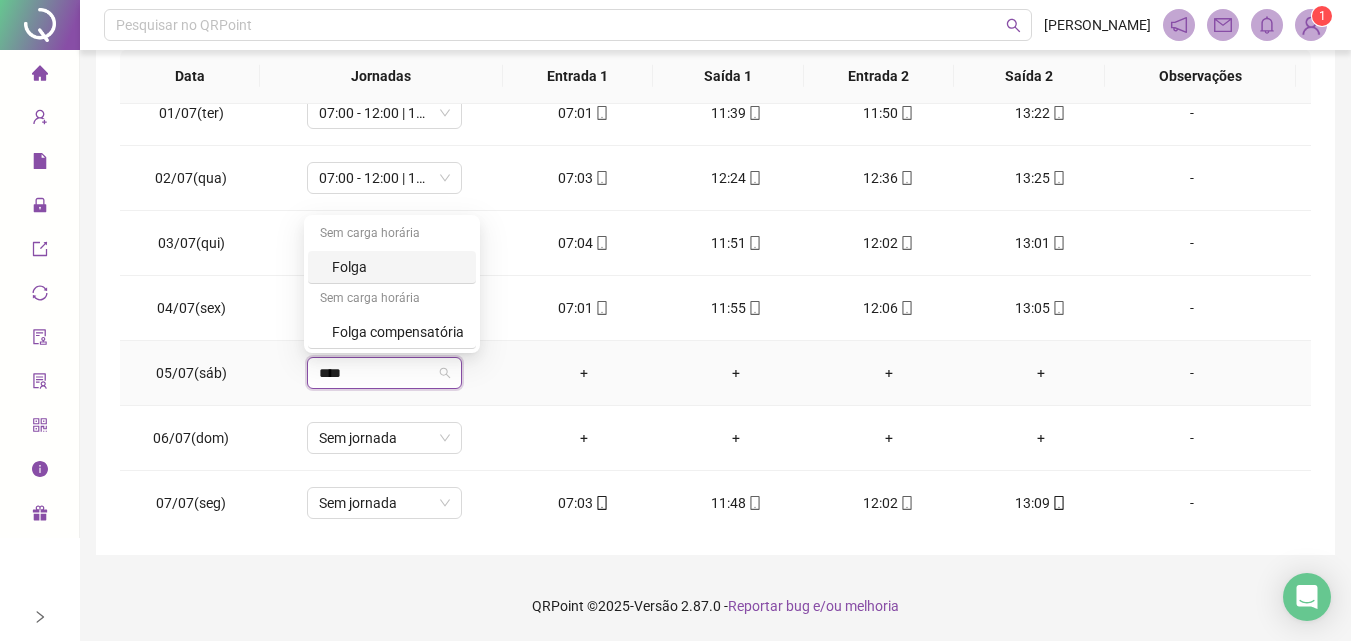 click on "Folga" at bounding box center [398, 267] 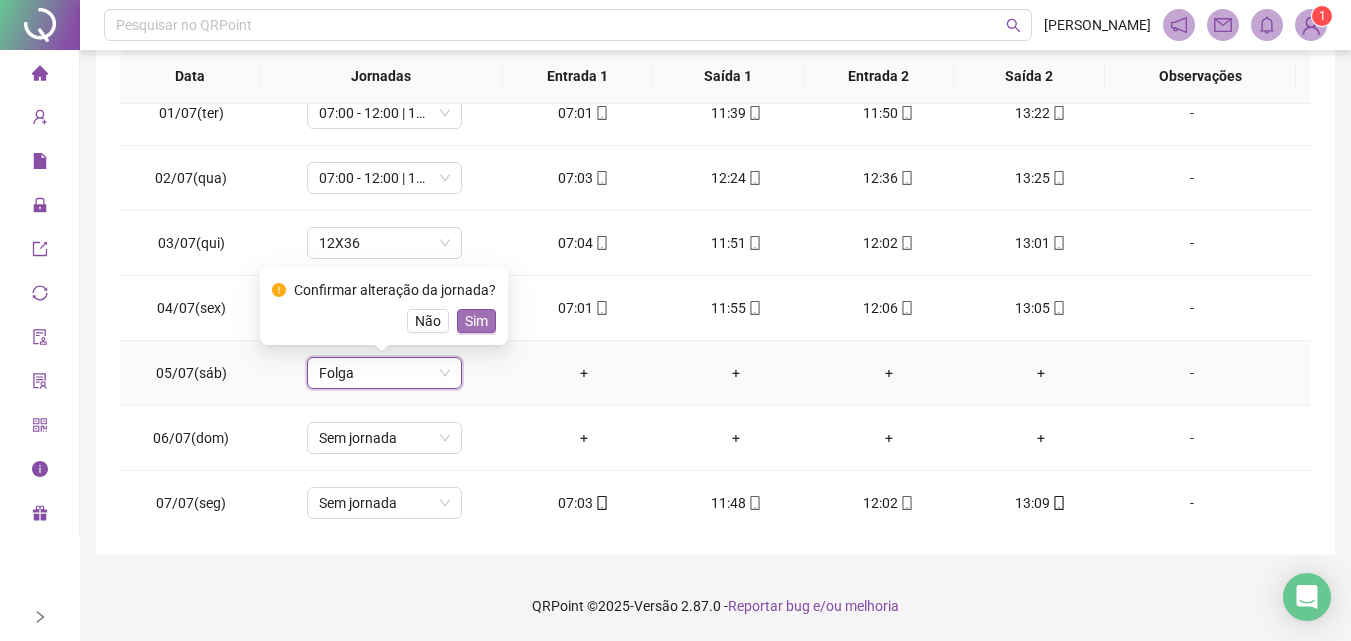 click on "Sim" at bounding box center [476, 321] 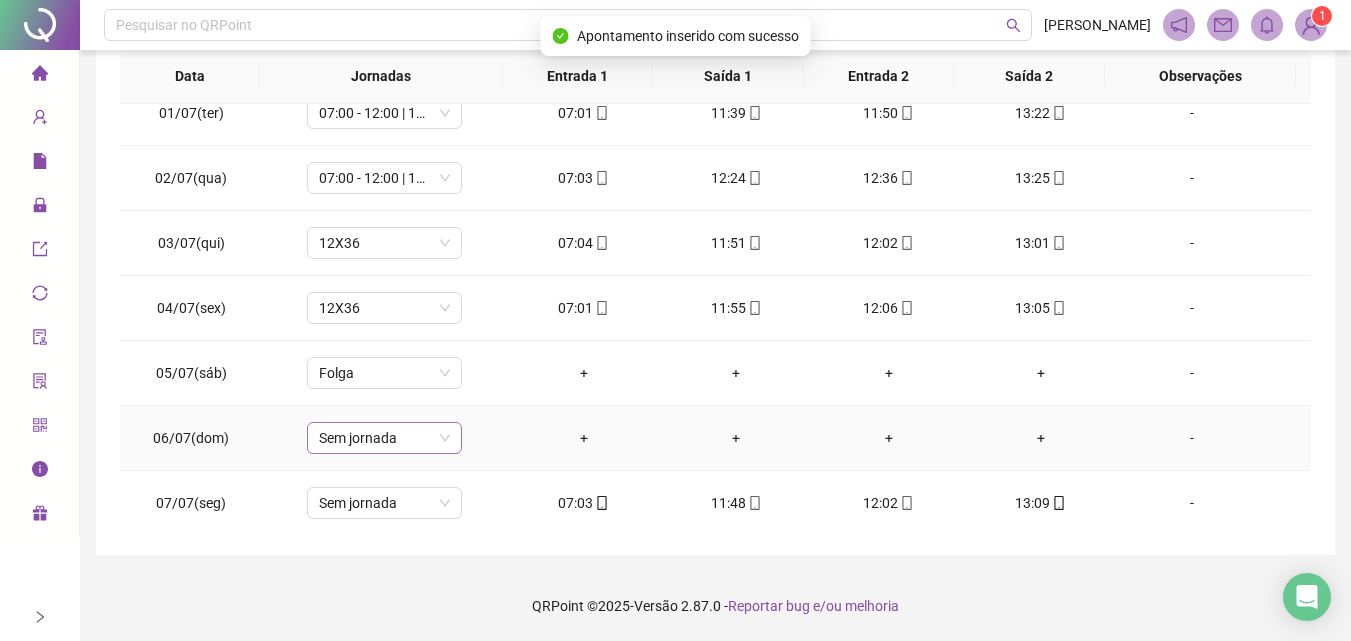 click on "Sem jornada" at bounding box center [384, 438] 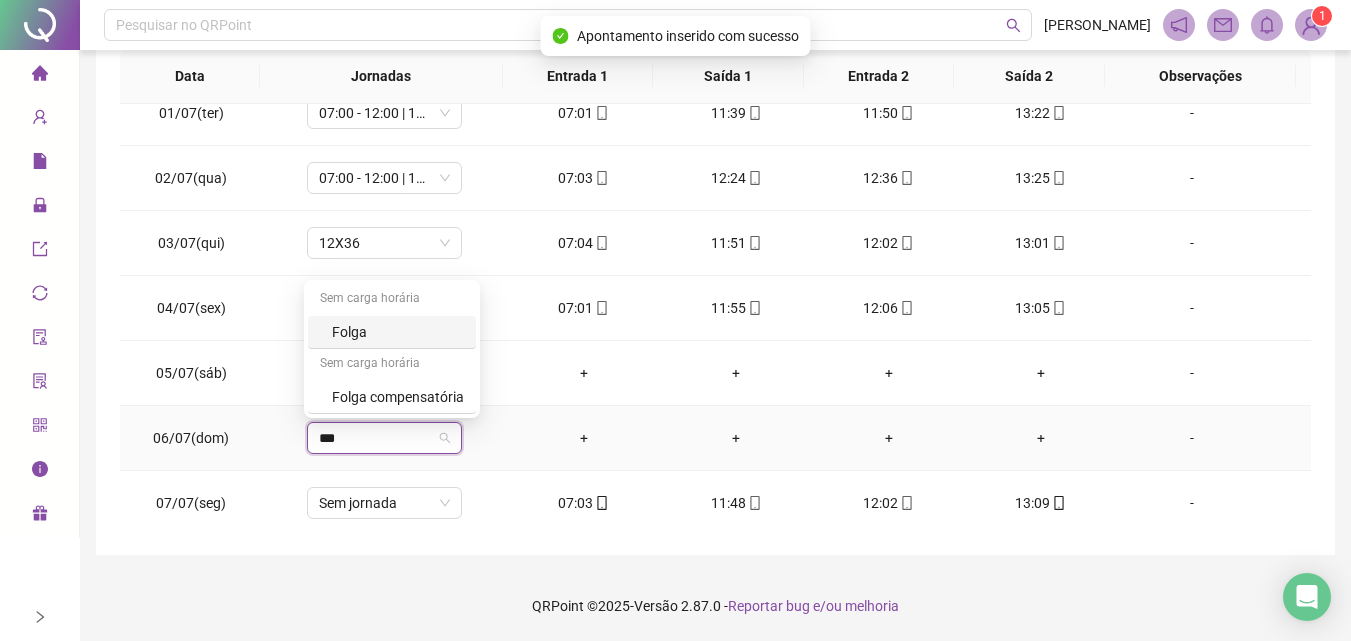 type on "****" 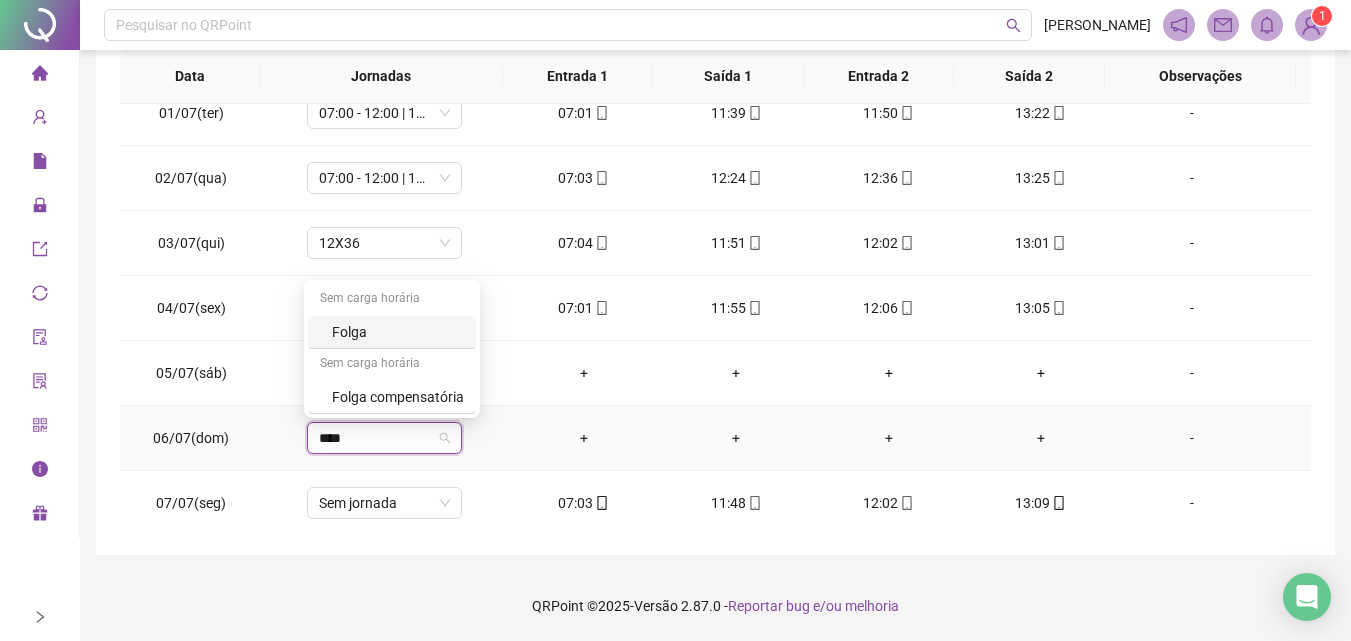 click on "Folga" at bounding box center (398, 332) 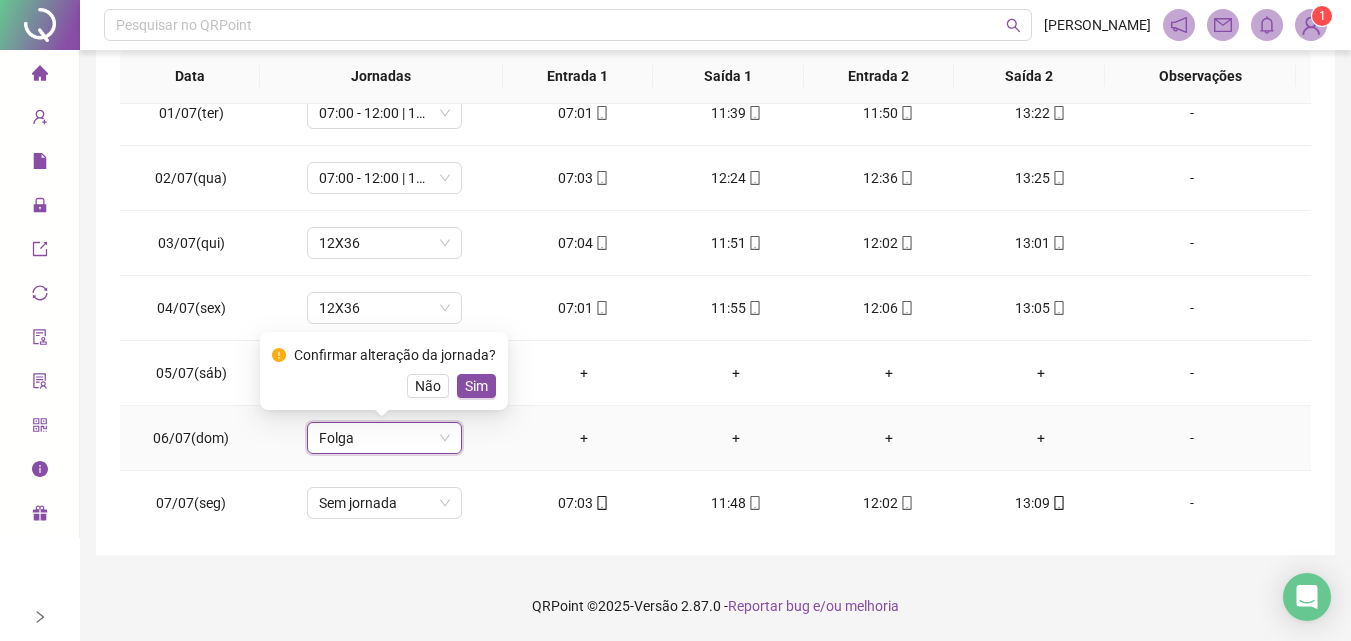 drag, startPoint x: 481, startPoint y: 383, endPoint x: 476, endPoint y: 372, distance: 12.083046 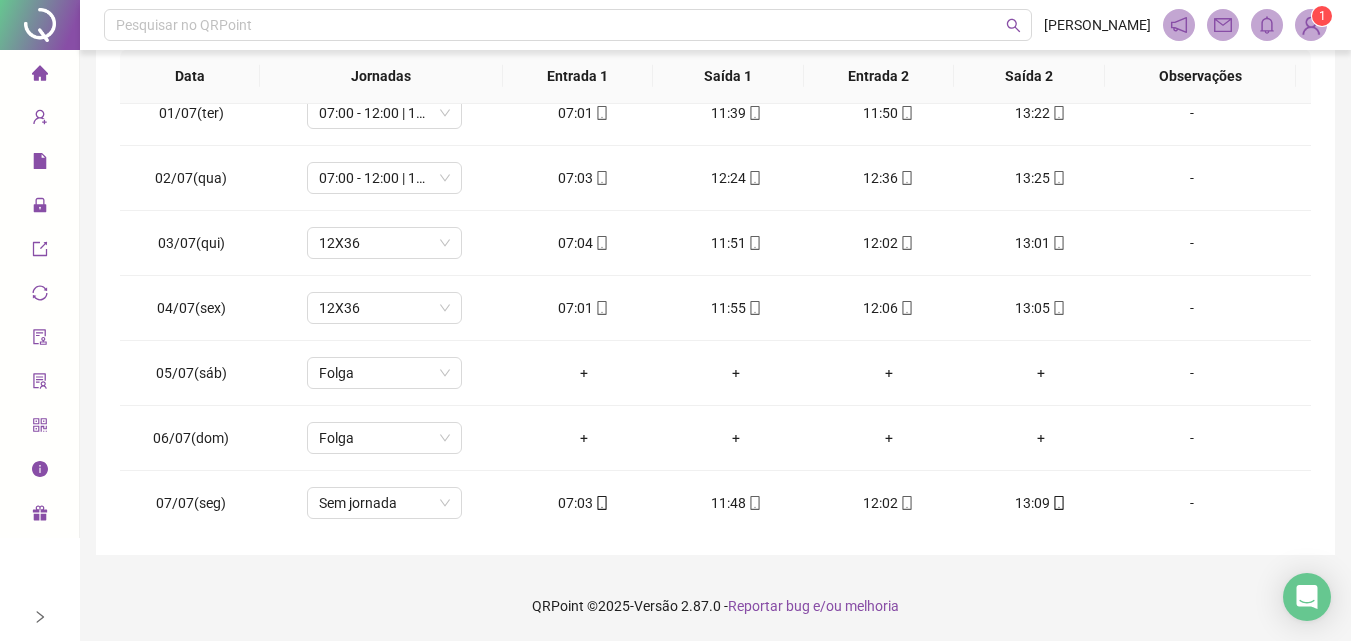 scroll, scrollTop: 374, scrollLeft: 0, axis: vertical 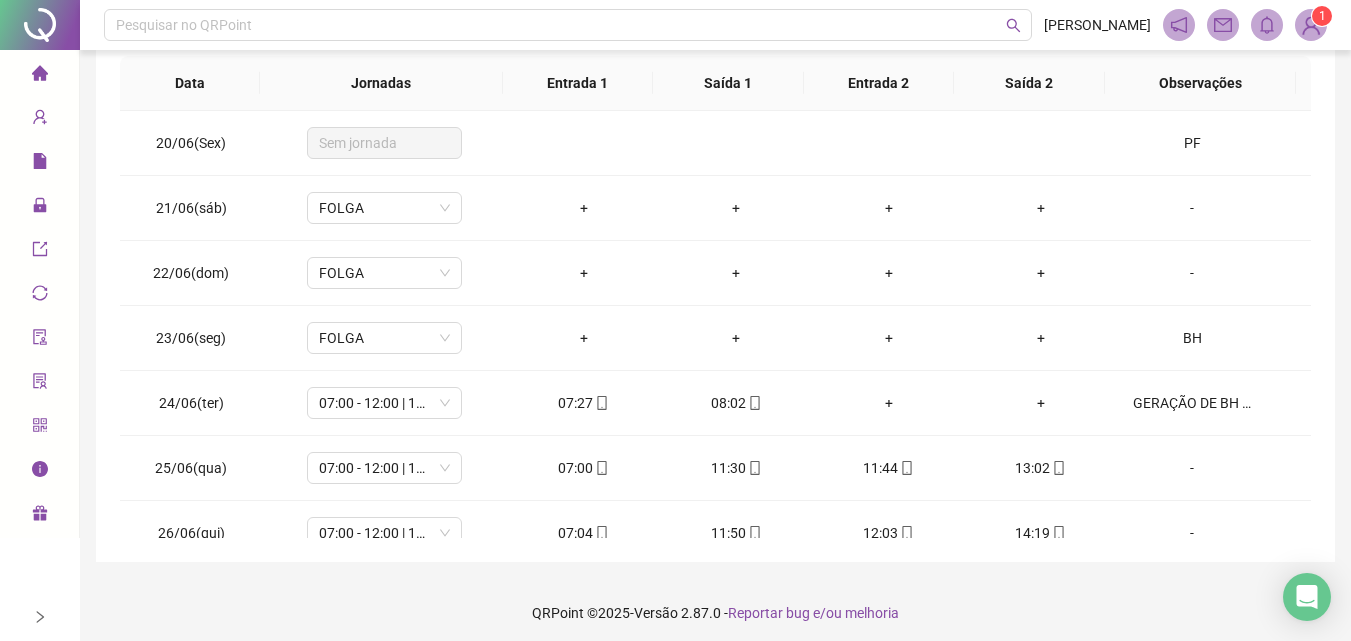 click on "Atualizar tabela" at bounding box center [1213, -144] 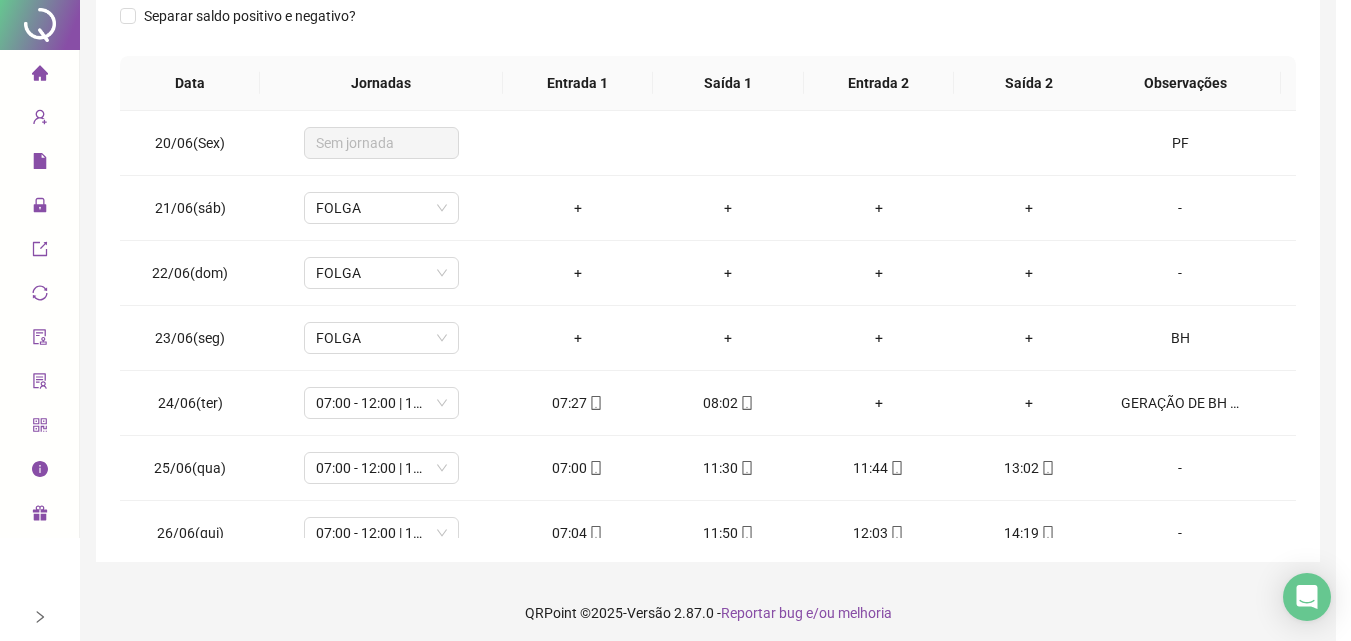 scroll, scrollTop: 0, scrollLeft: 0, axis: both 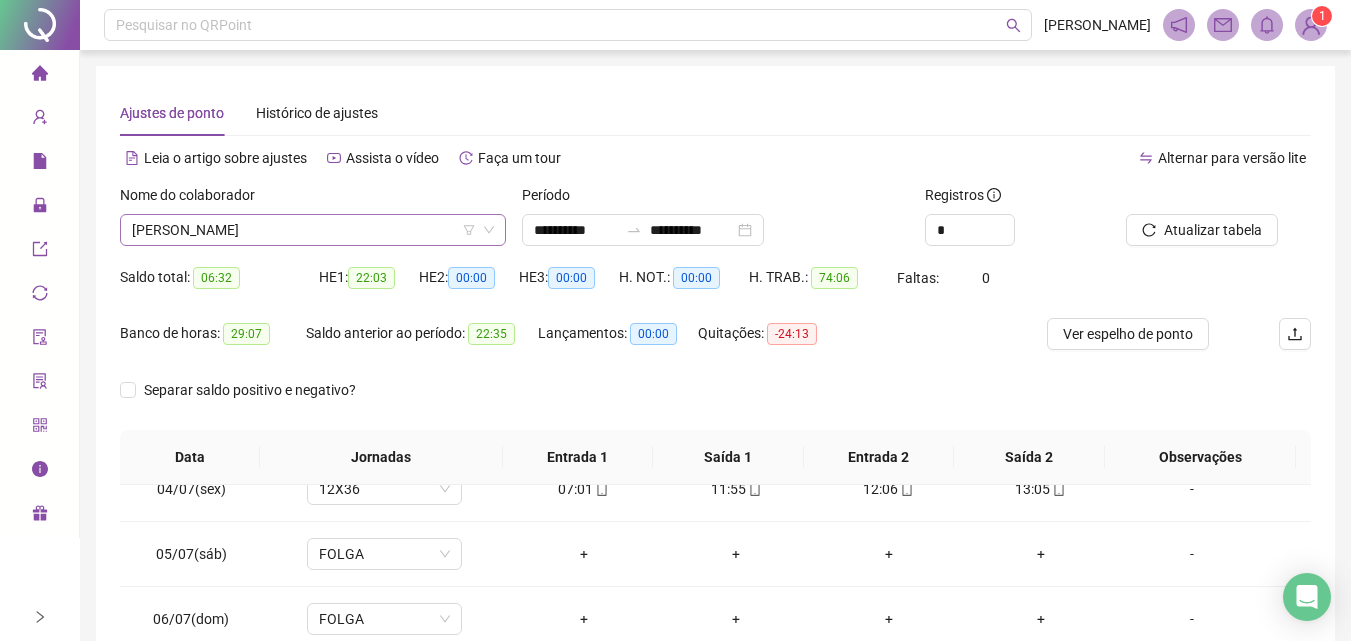 click on "[PERSON_NAME] DE [PERSON_NAME]" at bounding box center (313, 230) 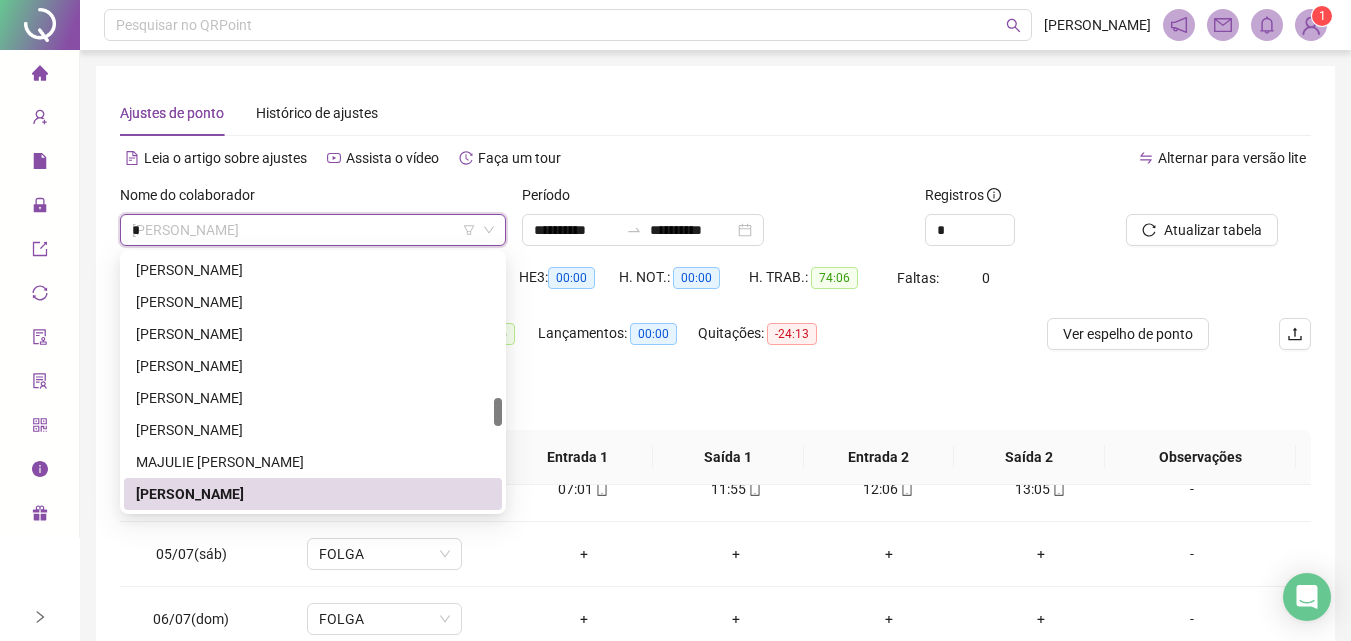 scroll, scrollTop: 928, scrollLeft: 0, axis: vertical 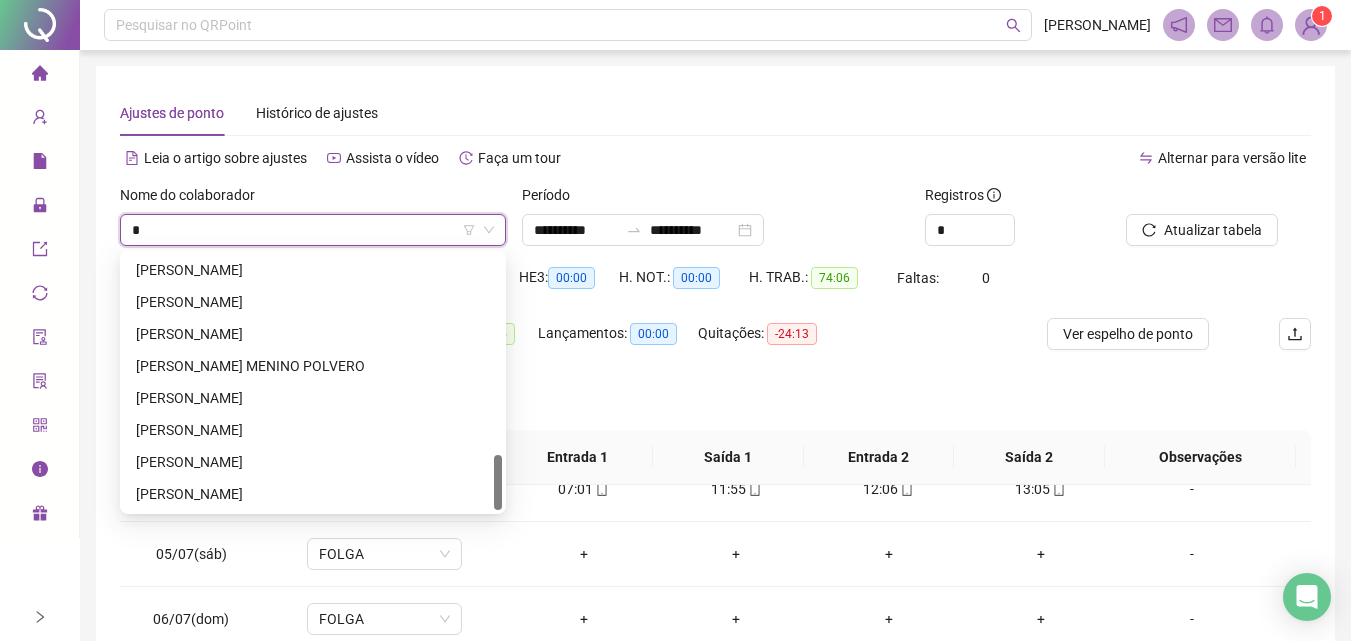 type on "**" 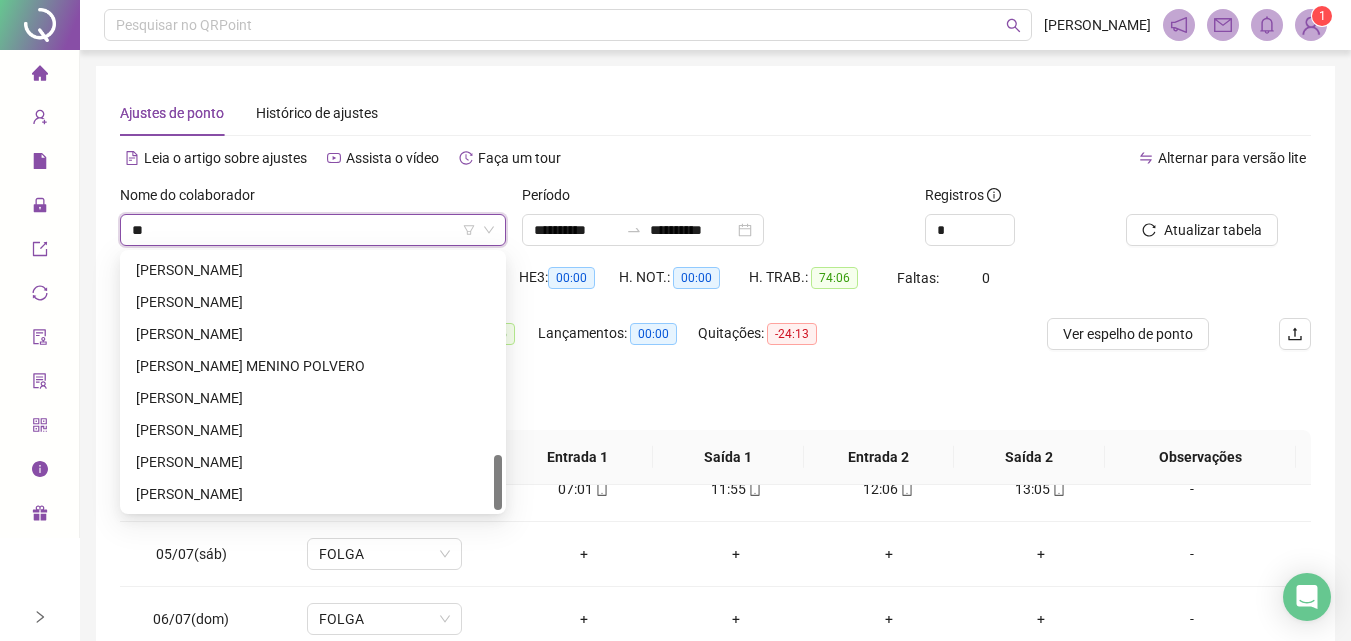 scroll, scrollTop: 0, scrollLeft: 0, axis: both 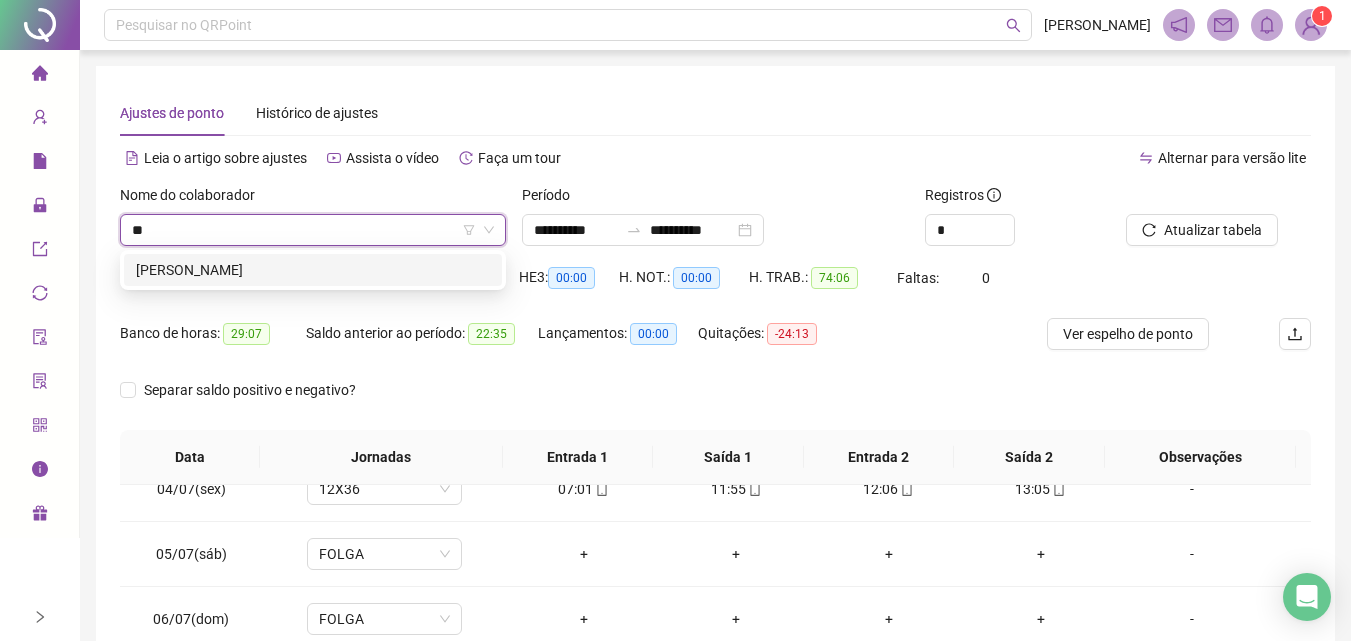 click on "THALITA VIEIRA GIANINI" at bounding box center [313, 270] 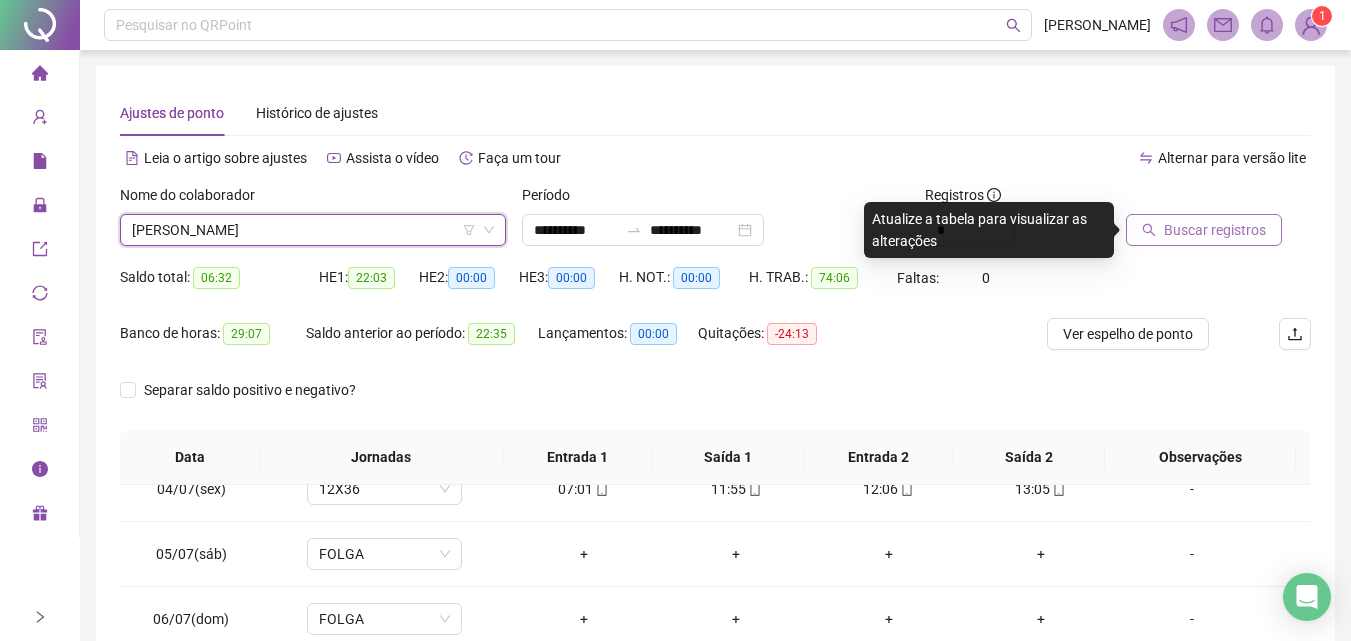 click on "Buscar registros" at bounding box center (1215, 230) 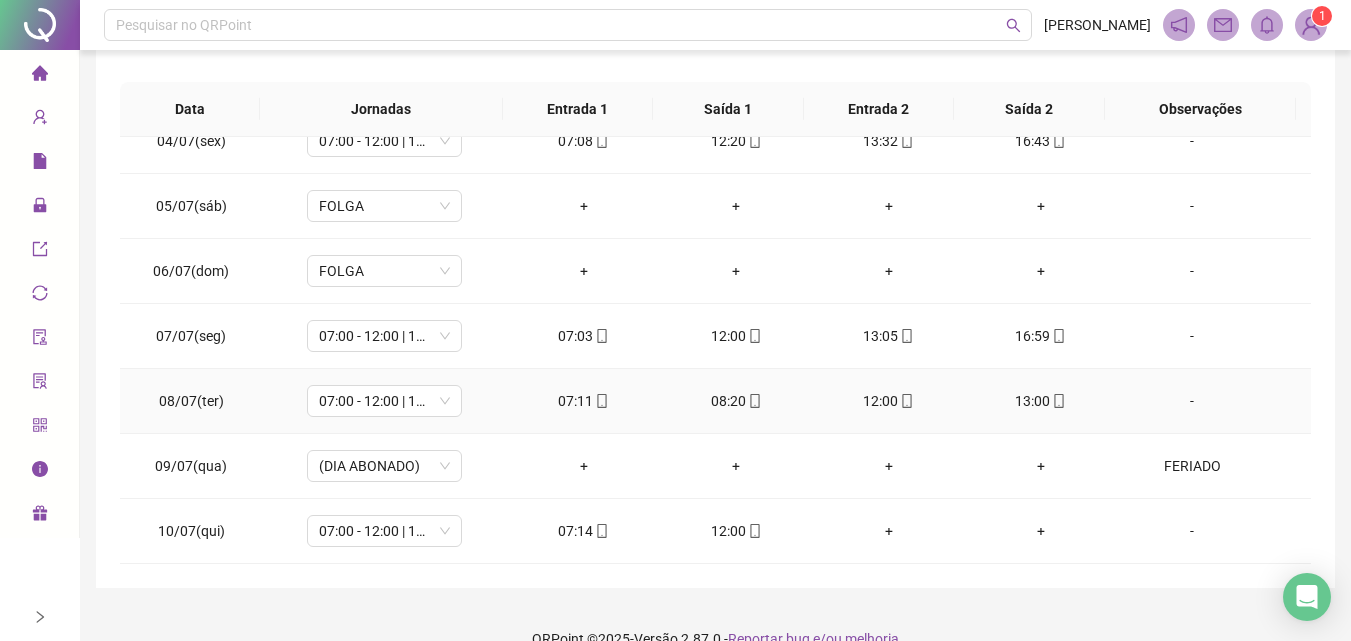 scroll, scrollTop: 381, scrollLeft: 0, axis: vertical 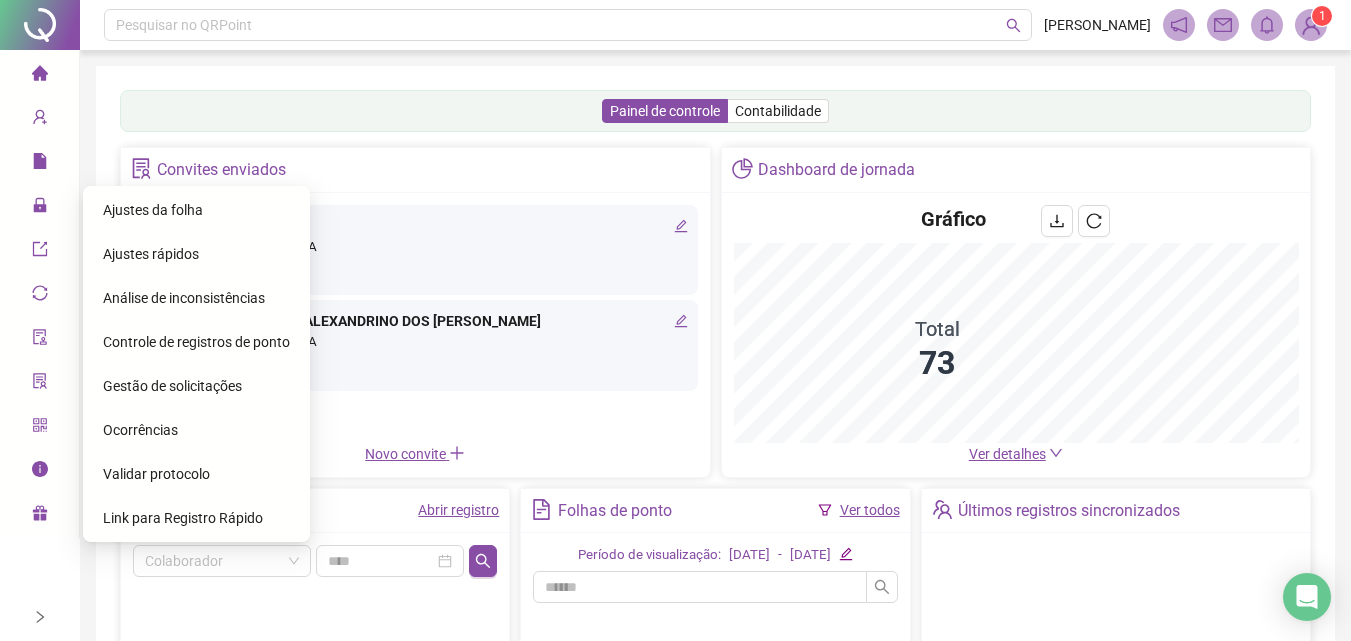 click on "Gestão de solicitações" at bounding box center (172, 386) 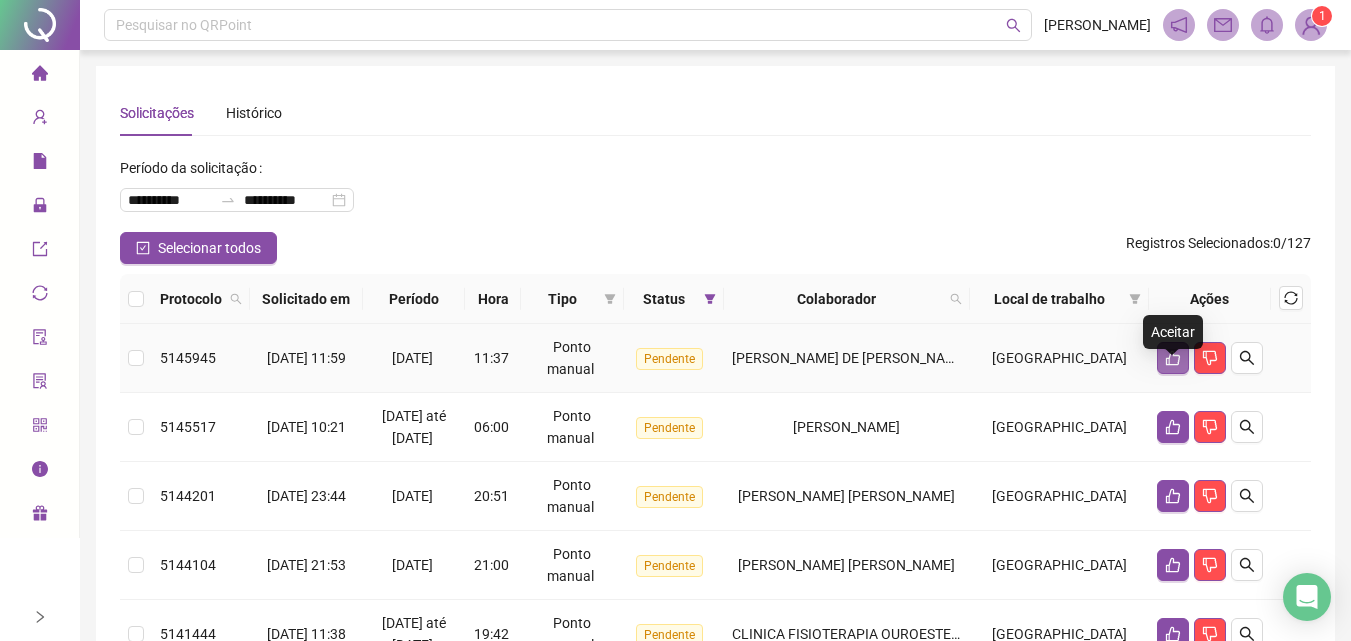 click 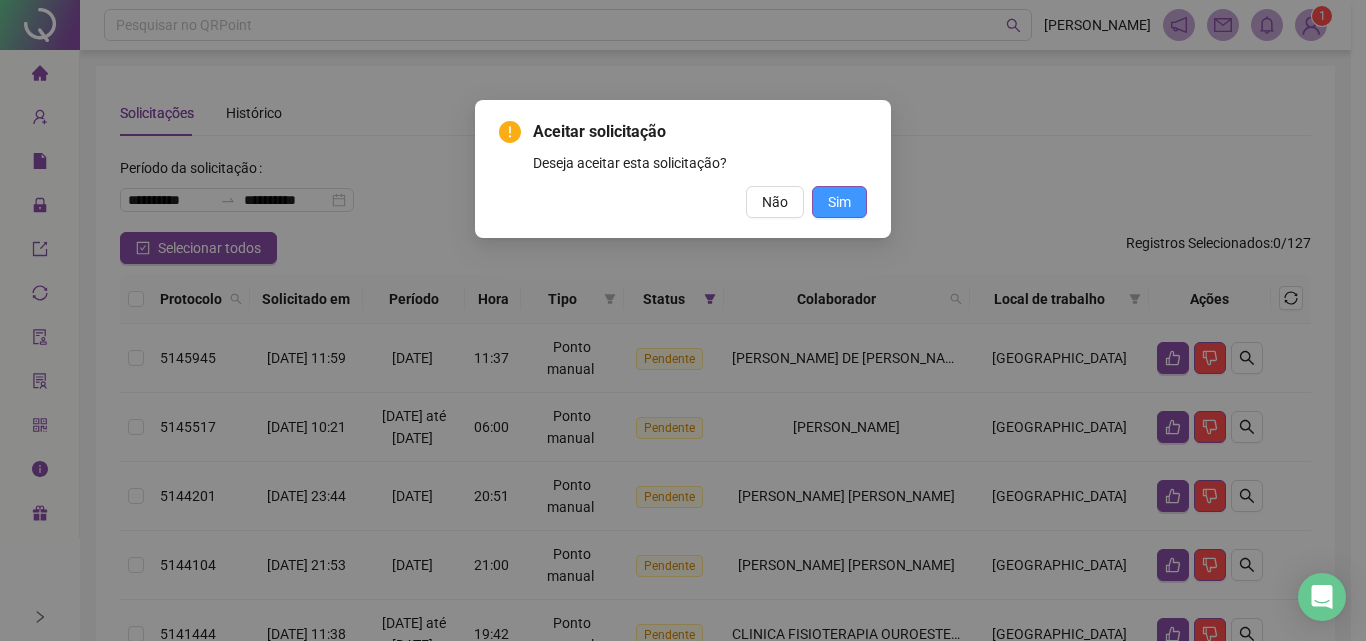 click on "Sim" at bounding box center (839, 202) 